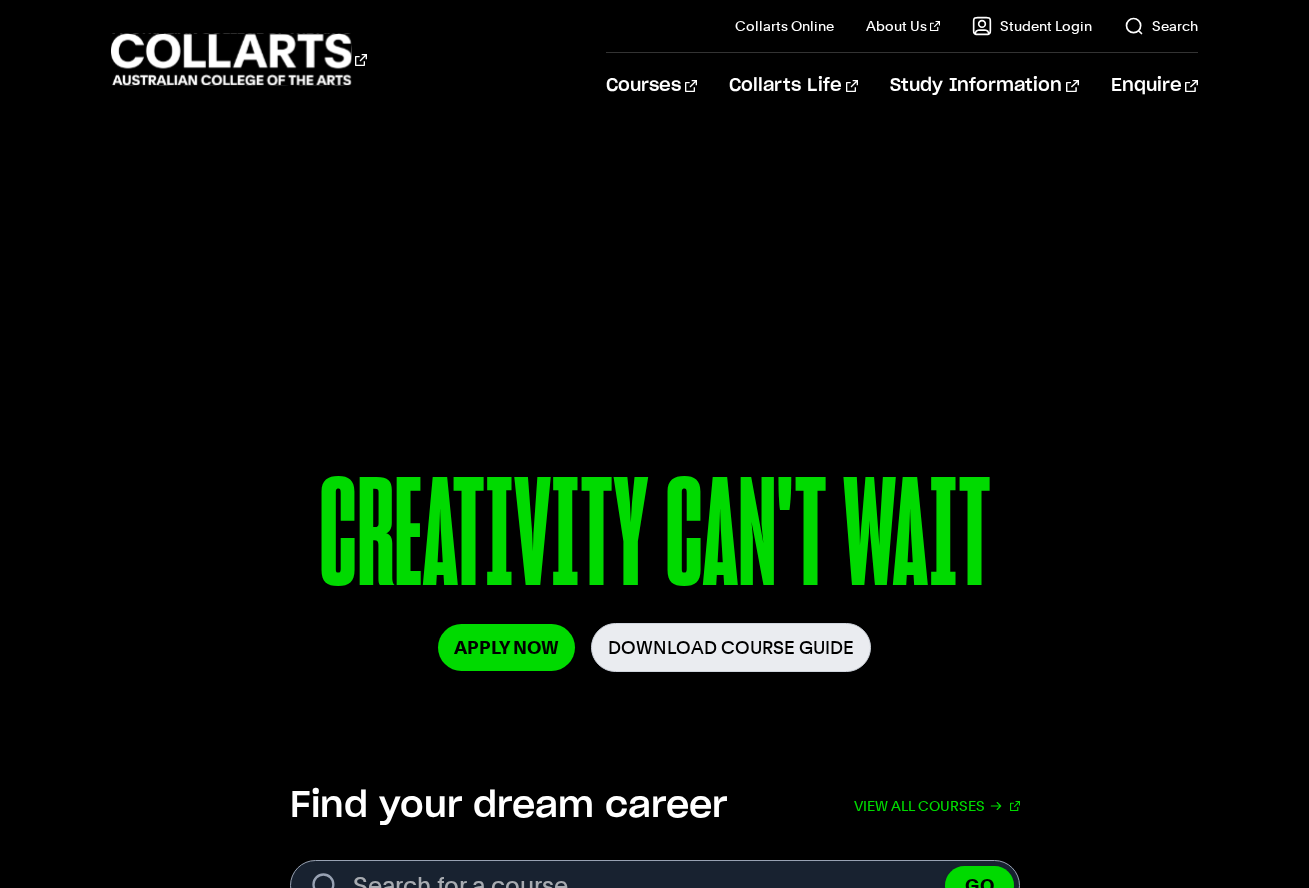 scroll, scrollTop: 650, scrollLeft: 0, axis: vertical 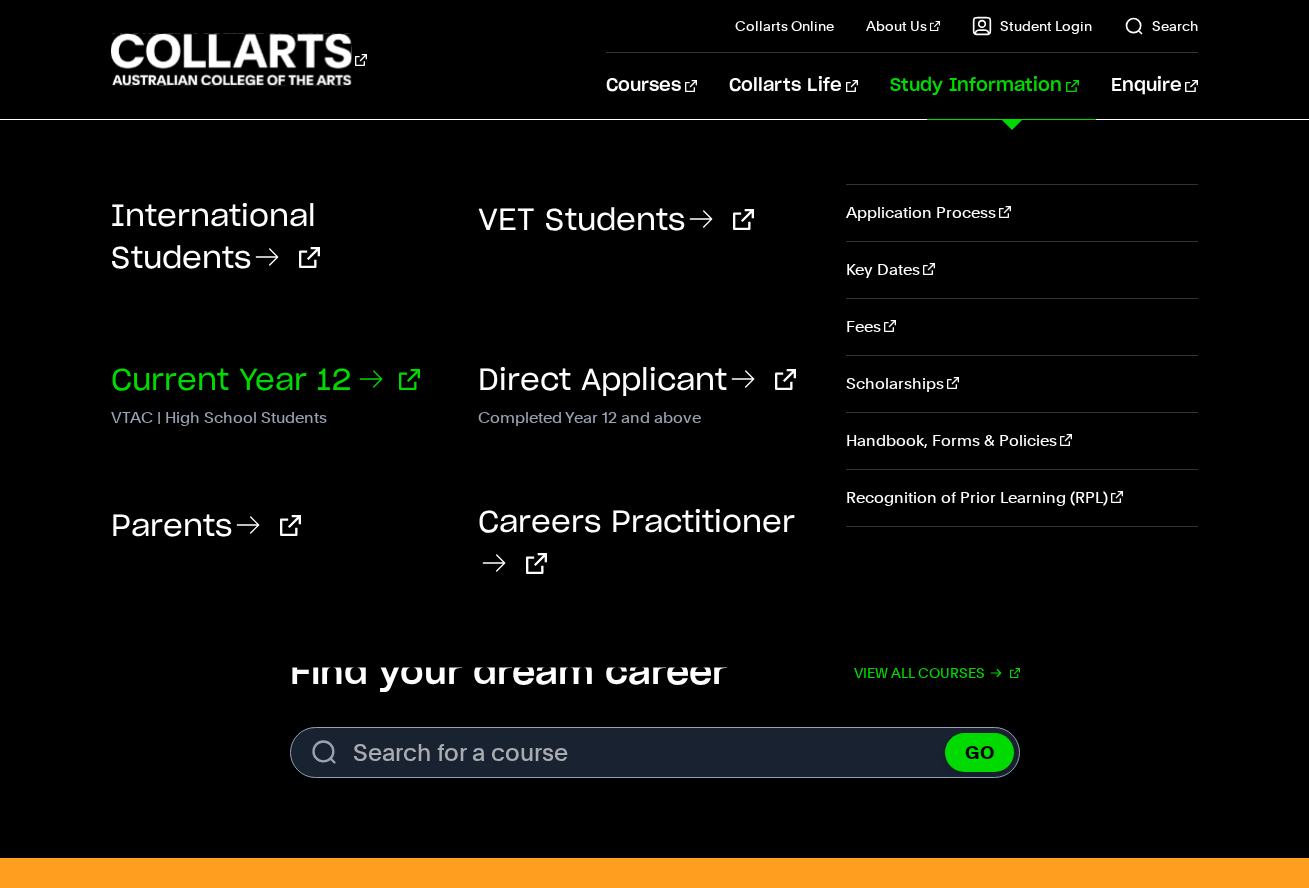 click on "Current Year 12" at bounding box center [265, 381] 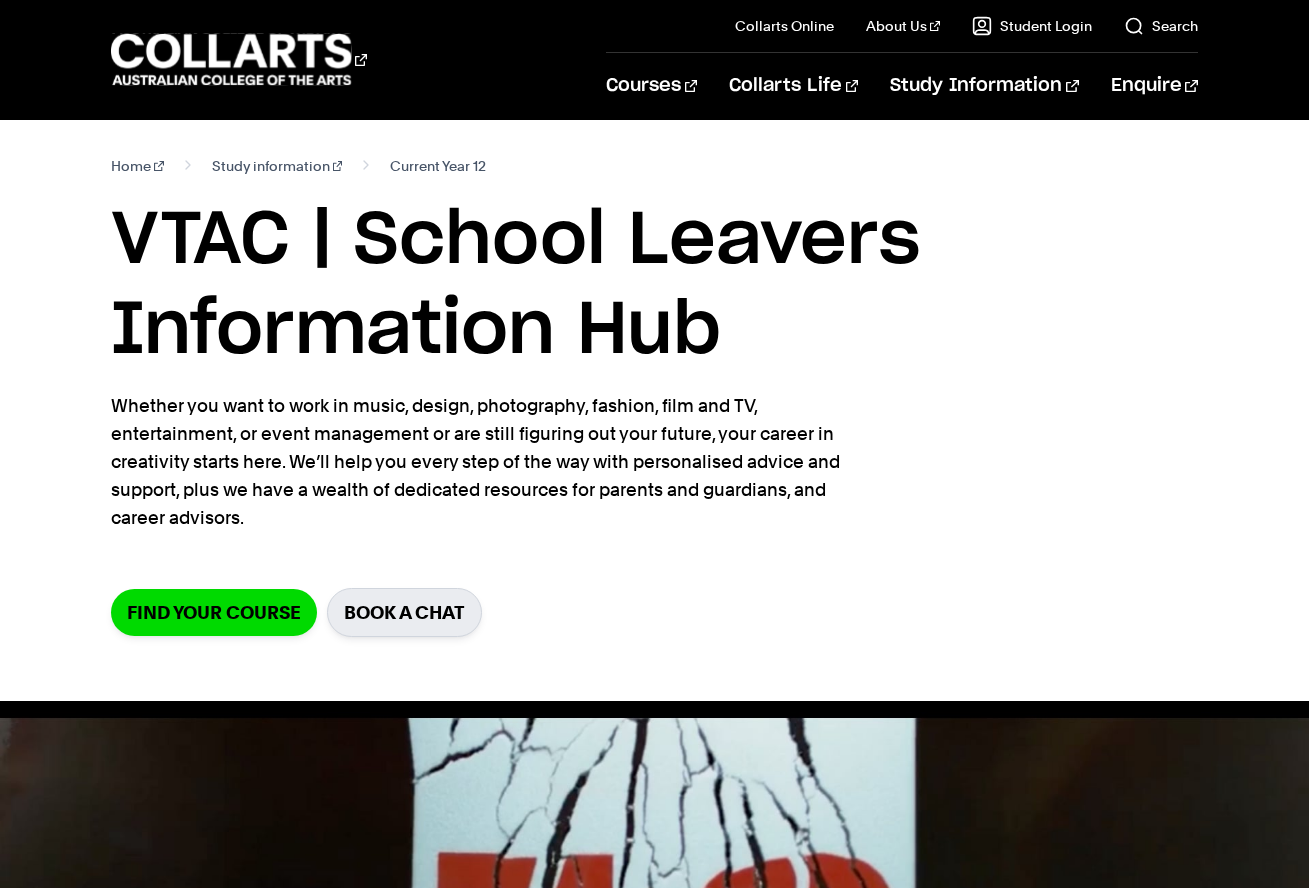scroll, scrollTop: 0, scrollLeft: 0, axis: both 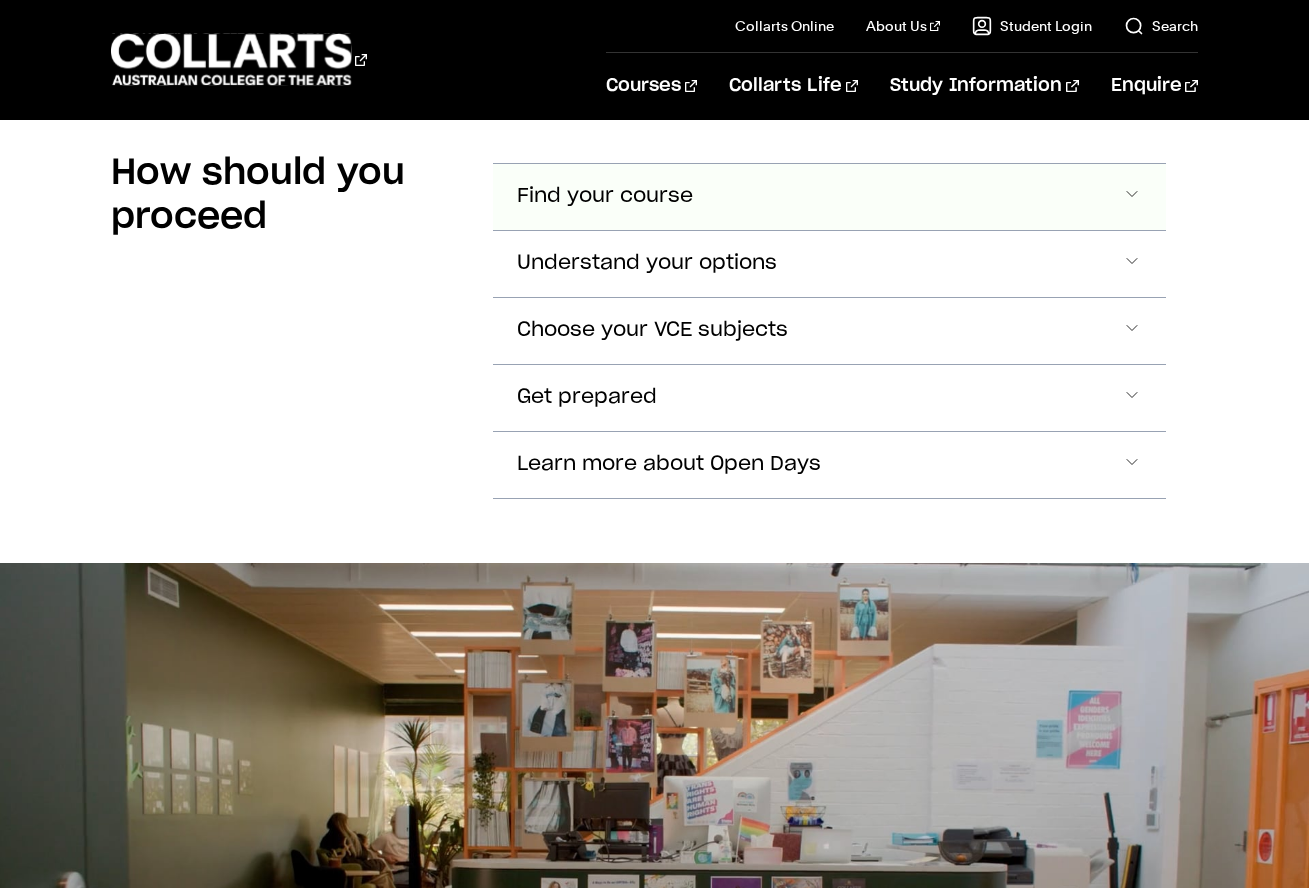 click on "Find your course" at bounding box center (605, -1022) 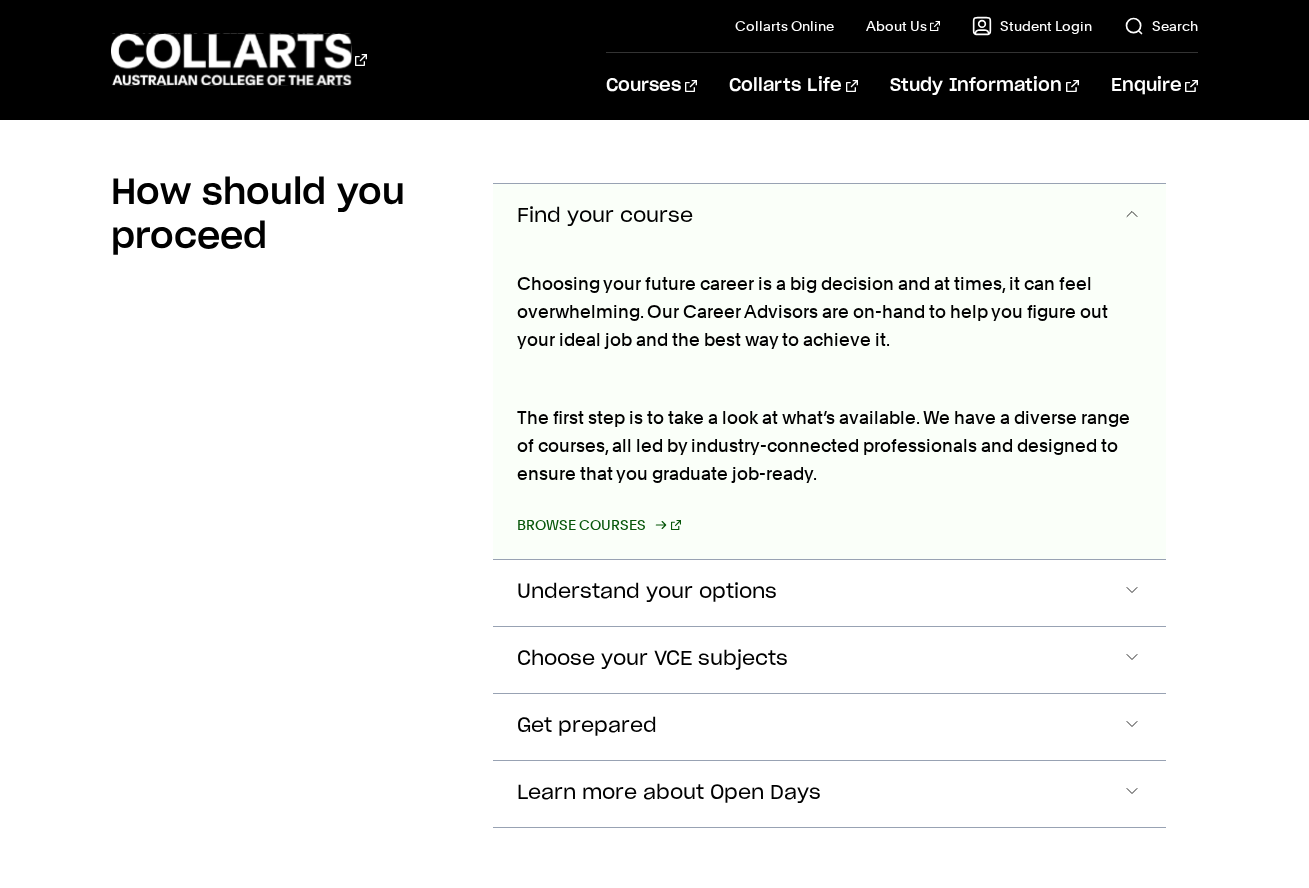 click on "Browse courses" at bounding box center (599, 525) 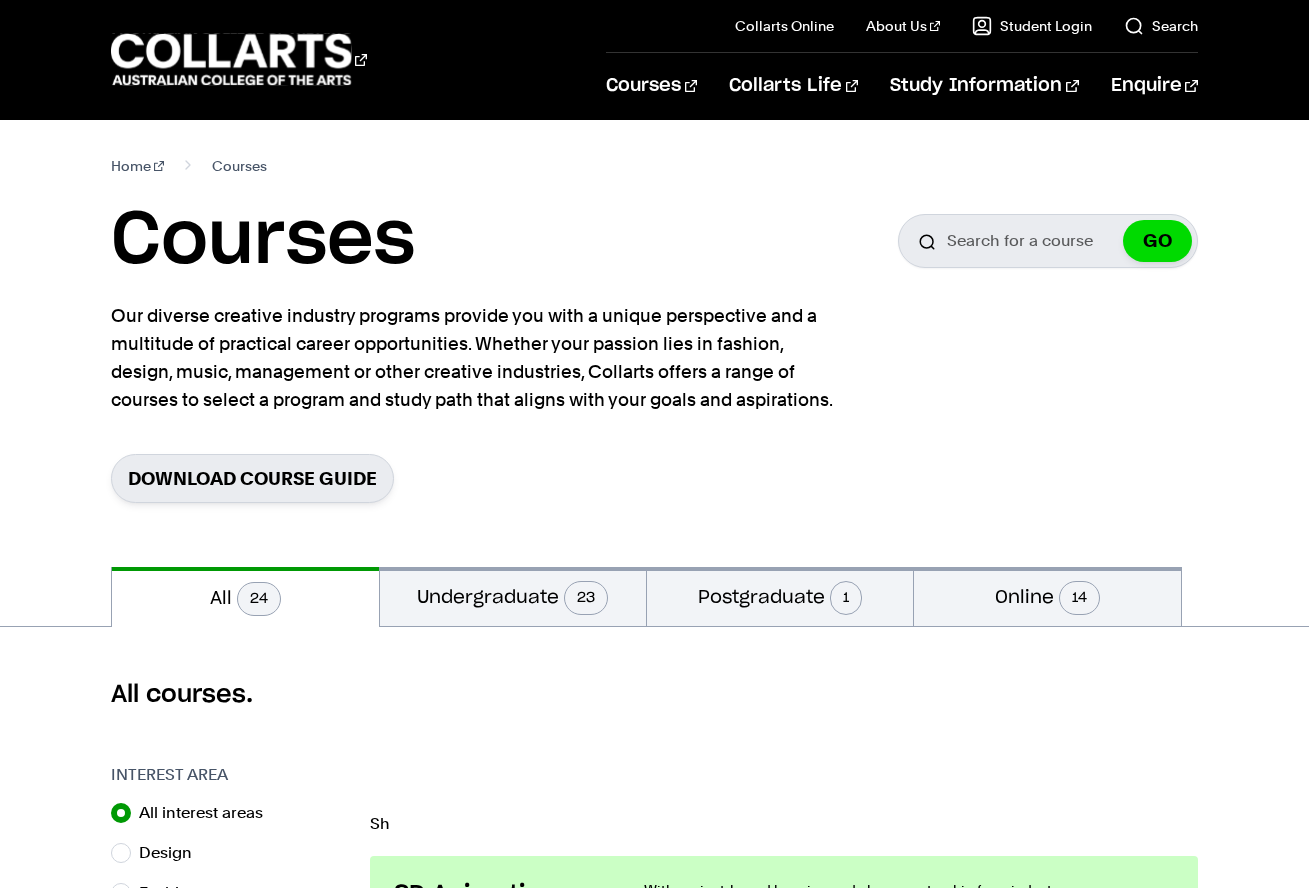 scroll, scrollTop: 0, scrollLeft: 0, axis: both 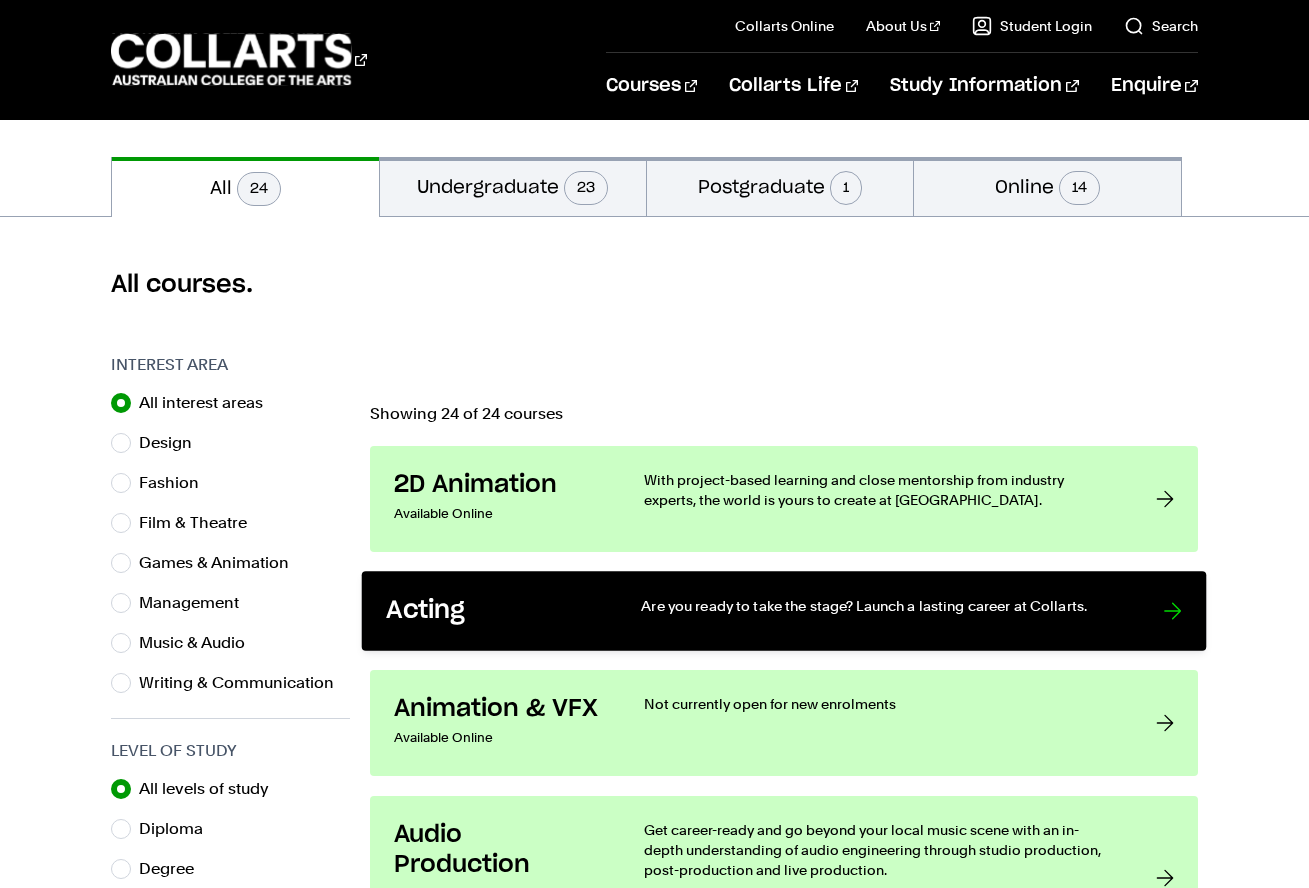 click on "Acting
Are you ready to take the stage? Launch a lasting career at Collarts." at bounding box center [784, 611] 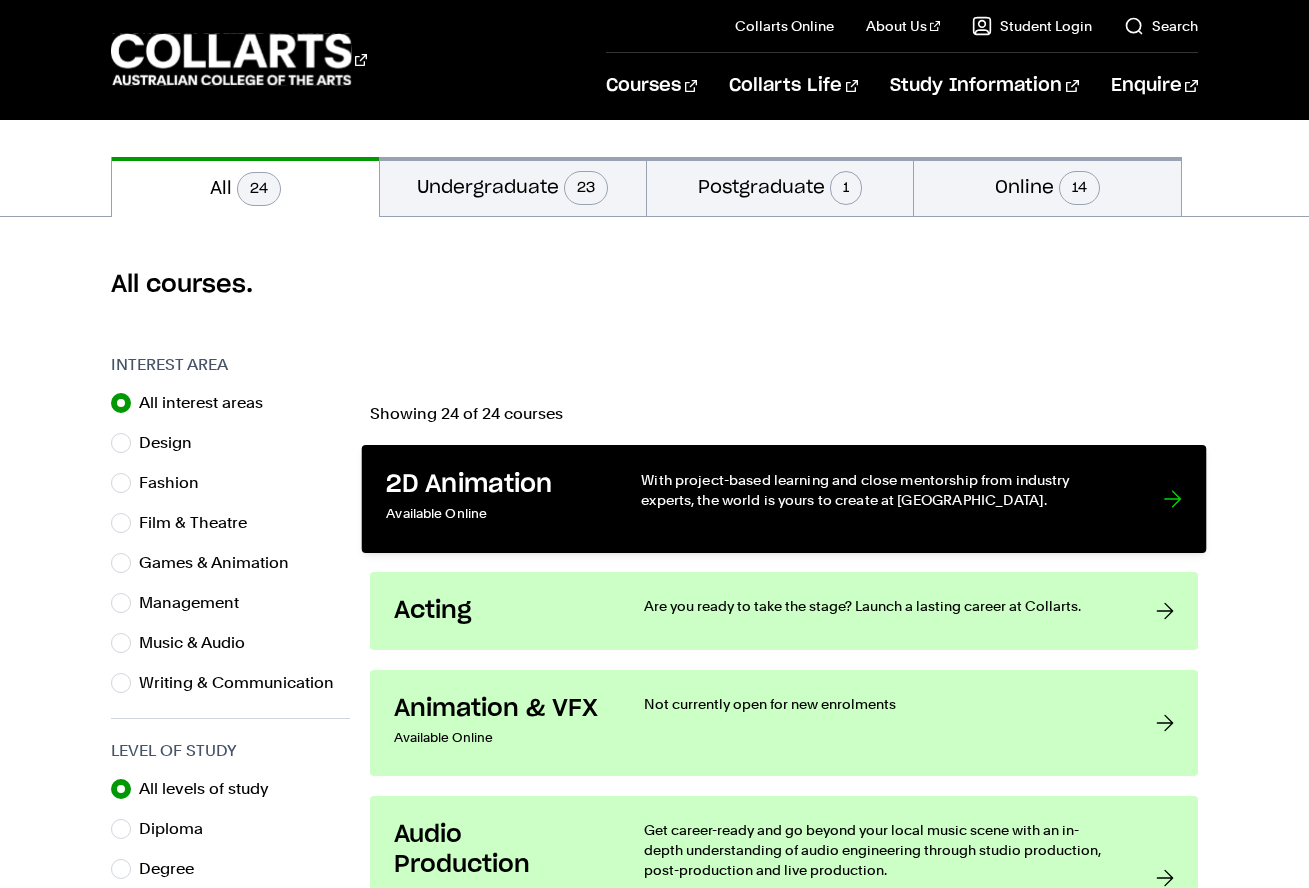 click on "2D Animation" at bounding box center [493, 485] 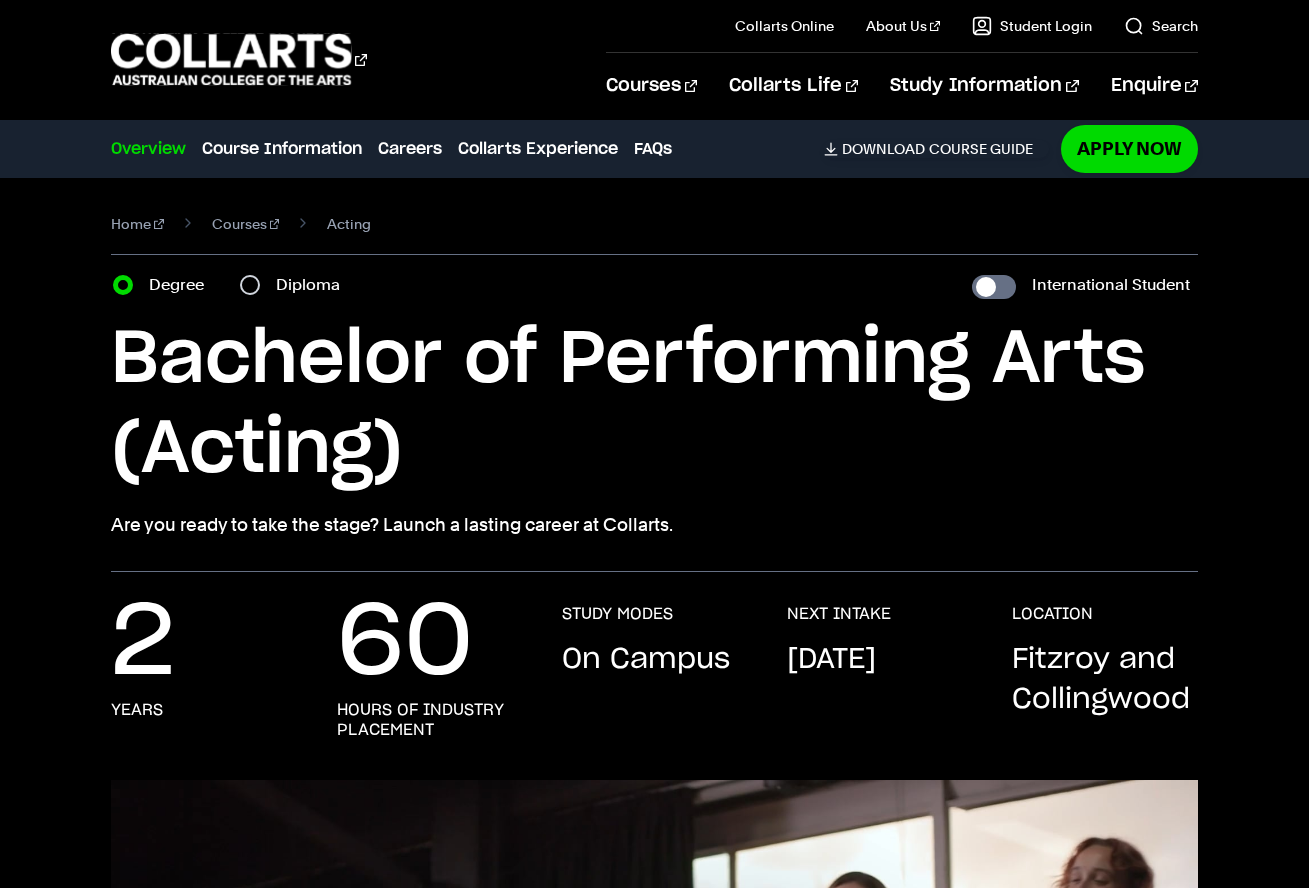scroll, scrollTop: 0, scrollLeft: 0, axis: both 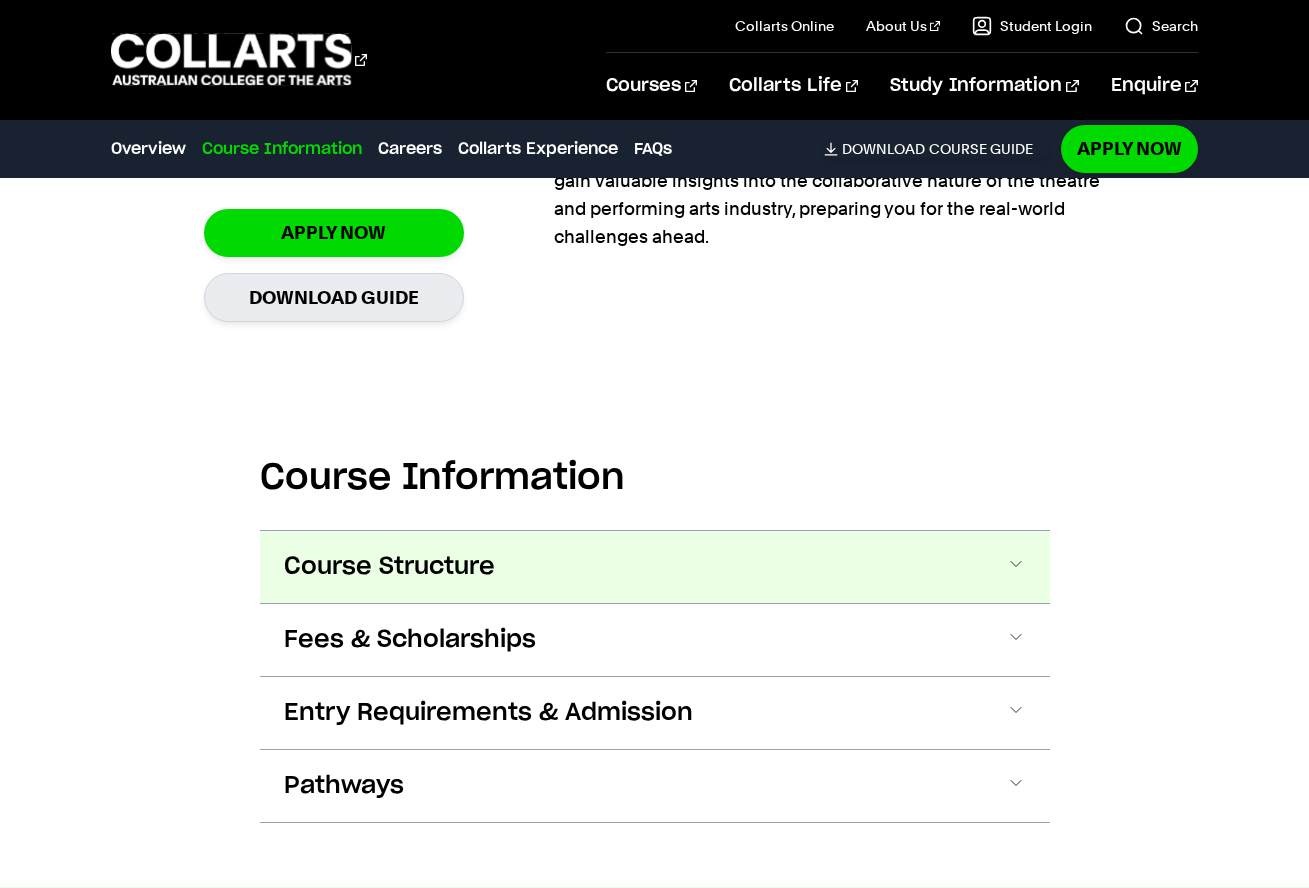 click on "Course Structure" at bounding box center (655, 567) 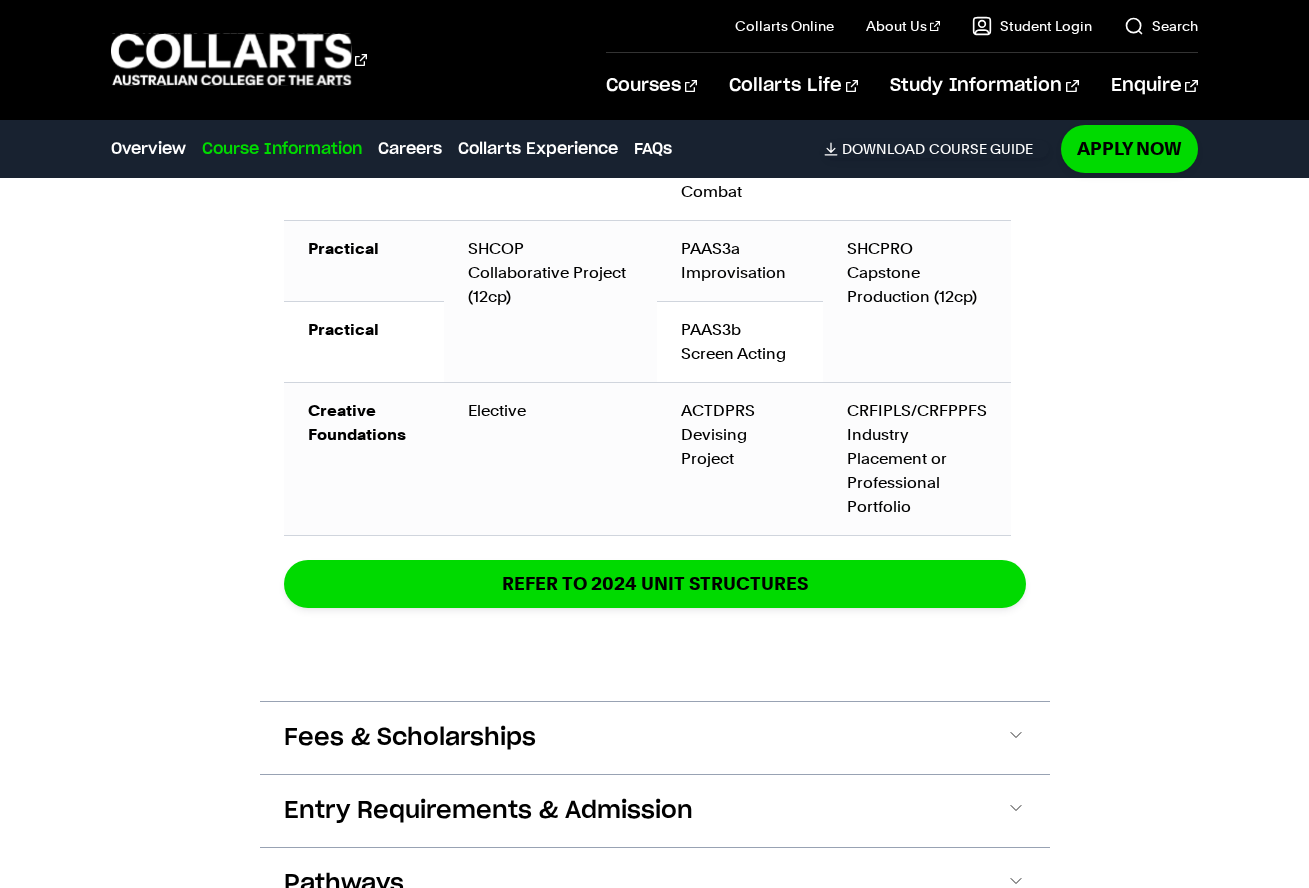 scroll, scrollTop: 2979, scrollLeft: 0, axis: vertical 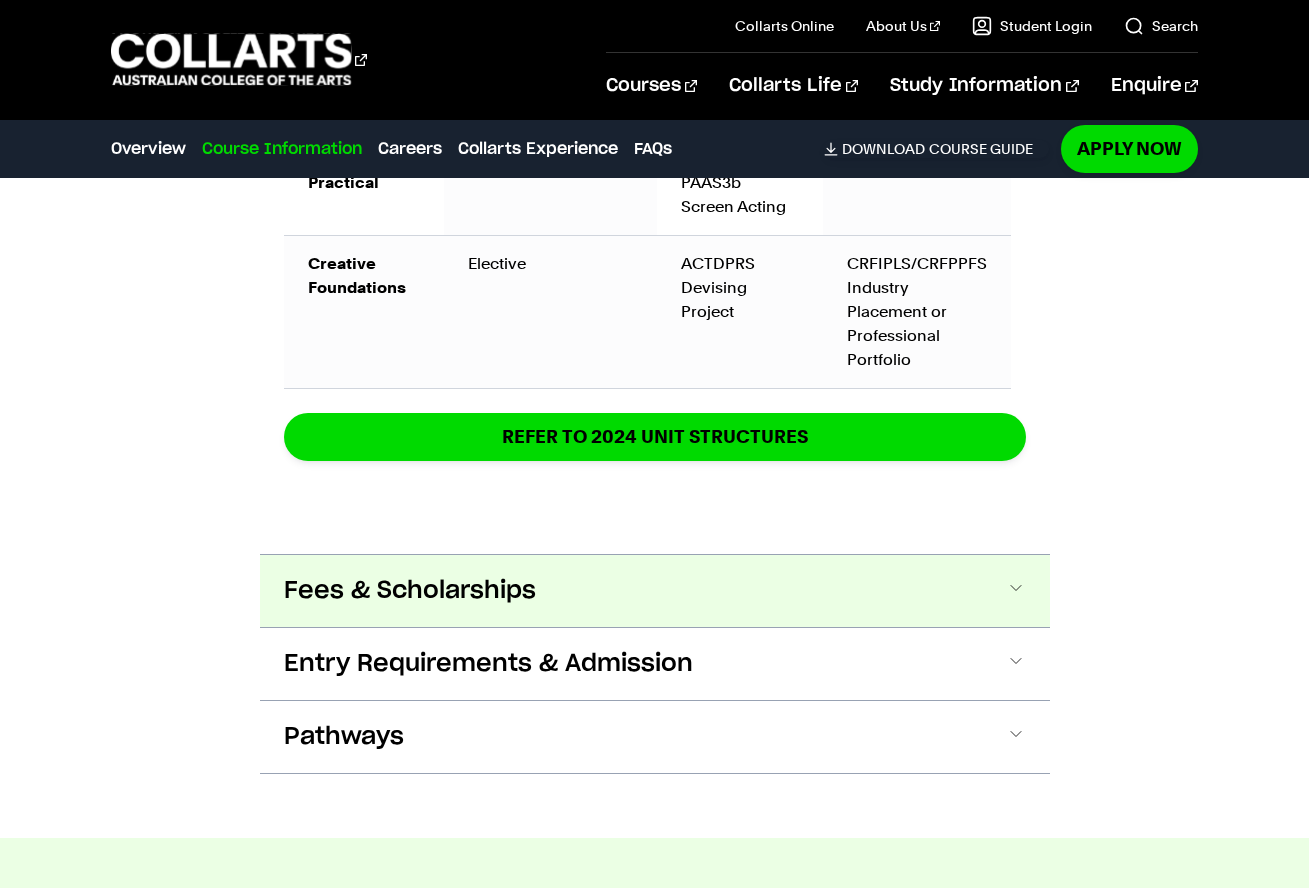 click on "Fees & Scholarships" at bounding box center (655, 591) 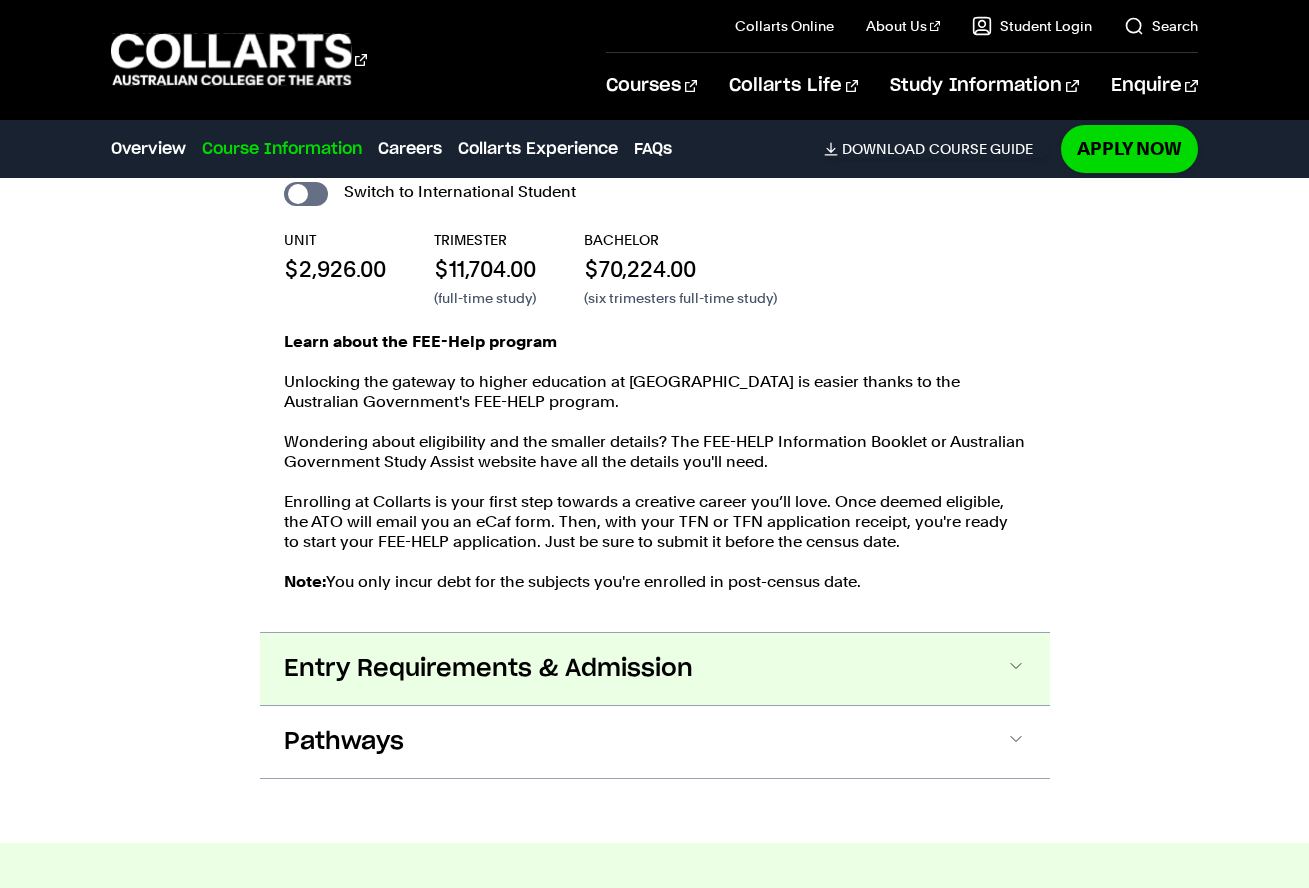 scroll, scrollTop: 3651, scrollLeft: 0, axis: vertical 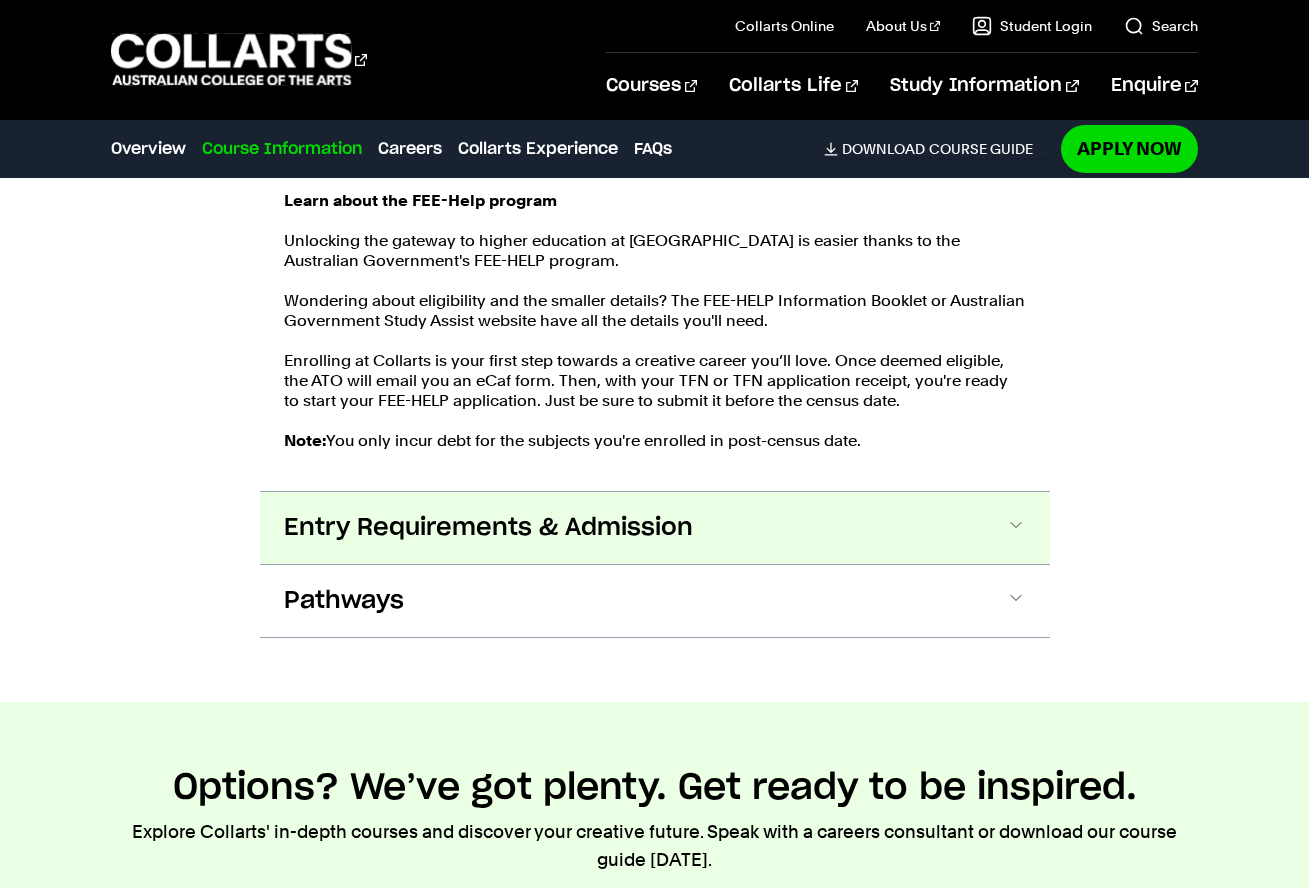 click on "Entry Requirements & Admission" at bounding box center (488, 528) 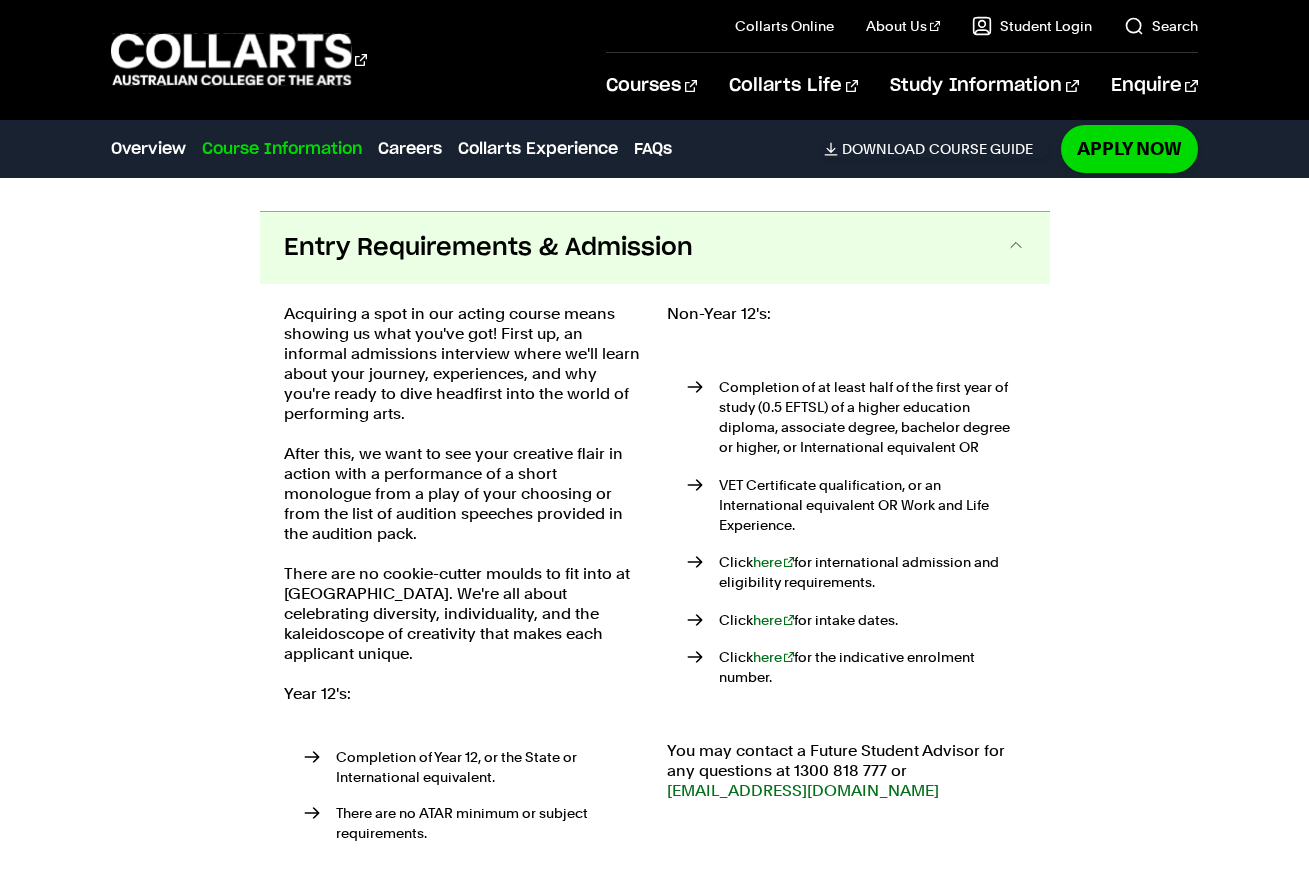scroll, scrollTop: 3961, scrollLeft: 0, axis: vertical 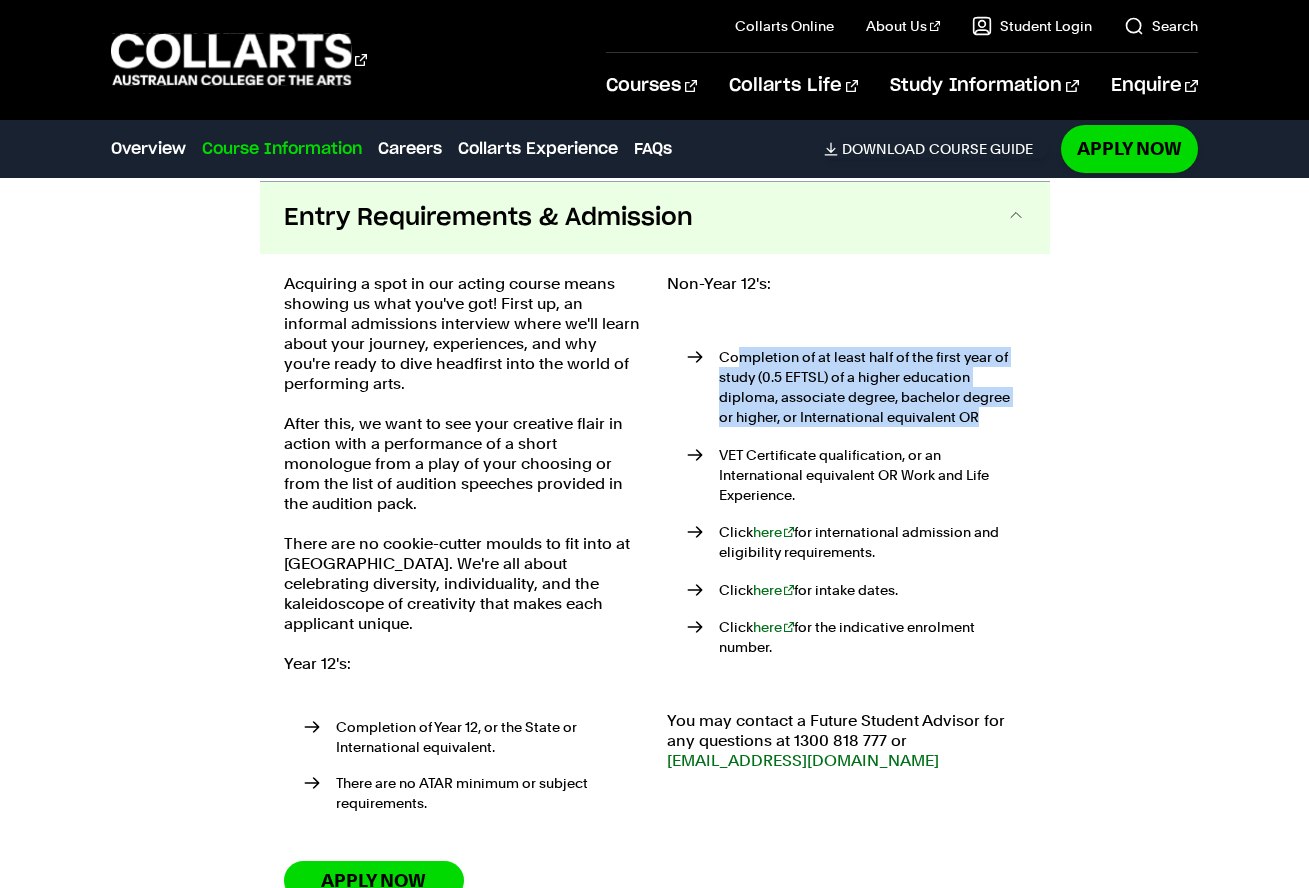 drag, startPoint x: 742, startPoint y: 361, endPoint x: 1032, endPoint y: 406, distance: 293.4706 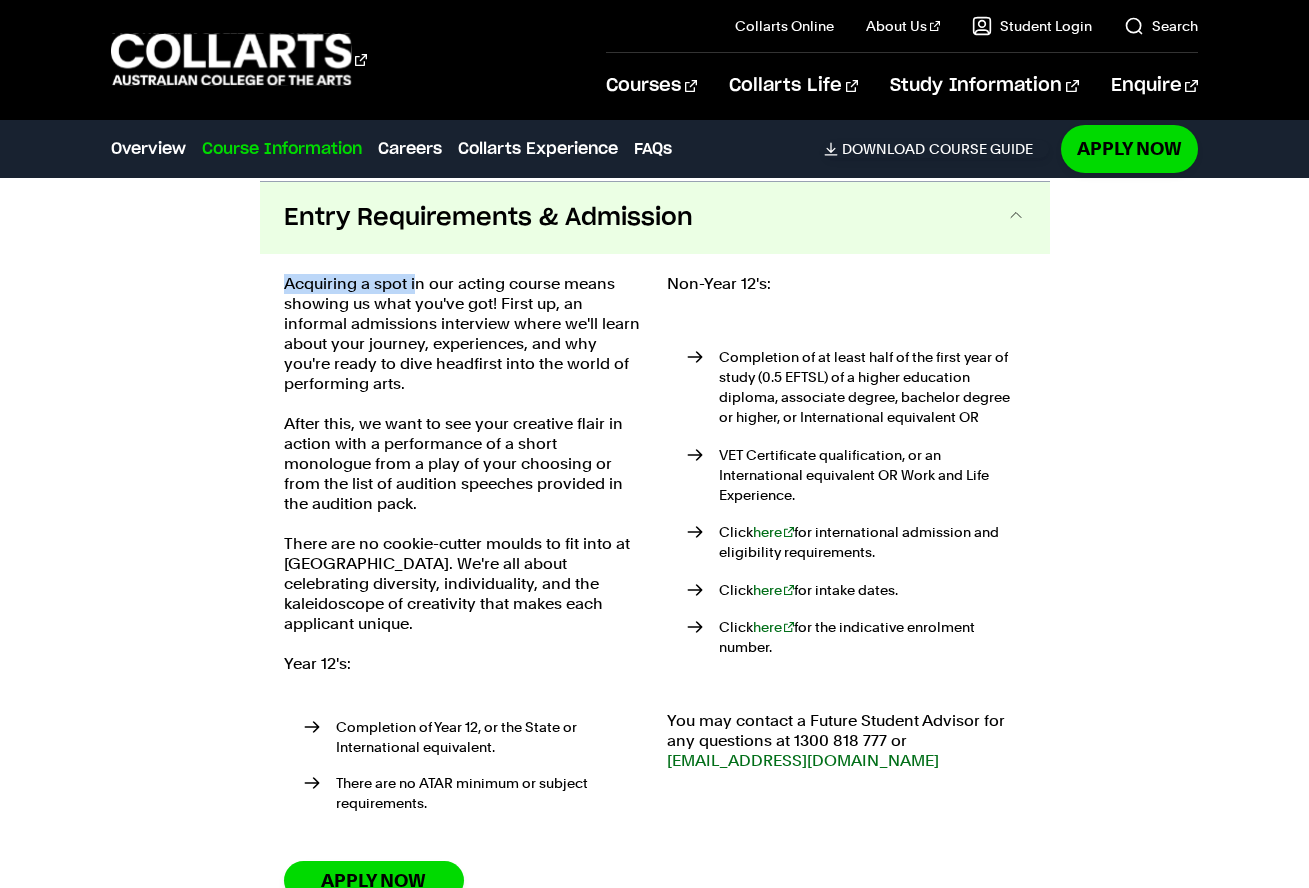 drag, startPoint x: 283, startPoint y: 278, endPoint x: 416, endPoint y: 274, distance: 133.06013 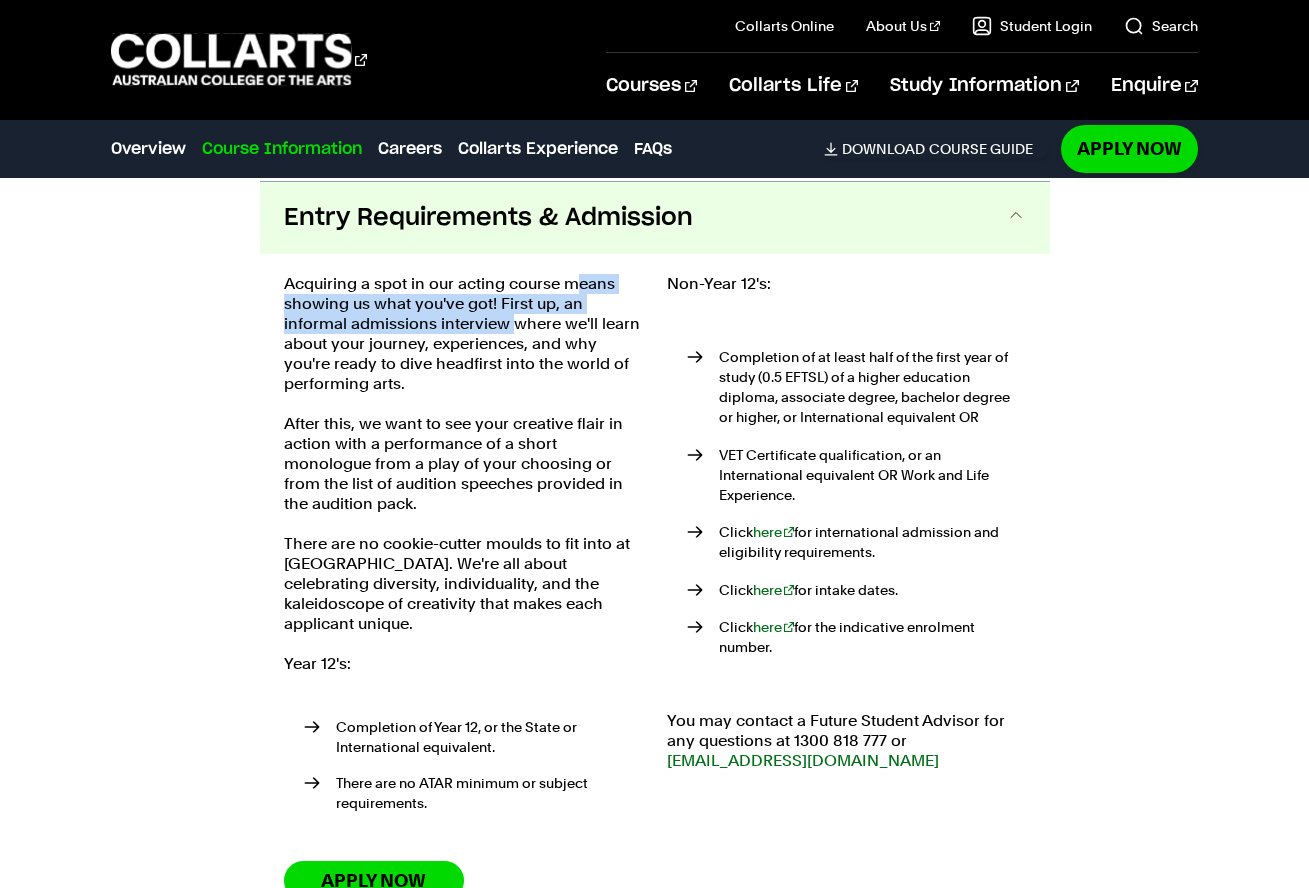 drag, startPoint x: 580, startPoint y: 277, endPoint x: 512, endPoint y: 330, distance: 86.21485 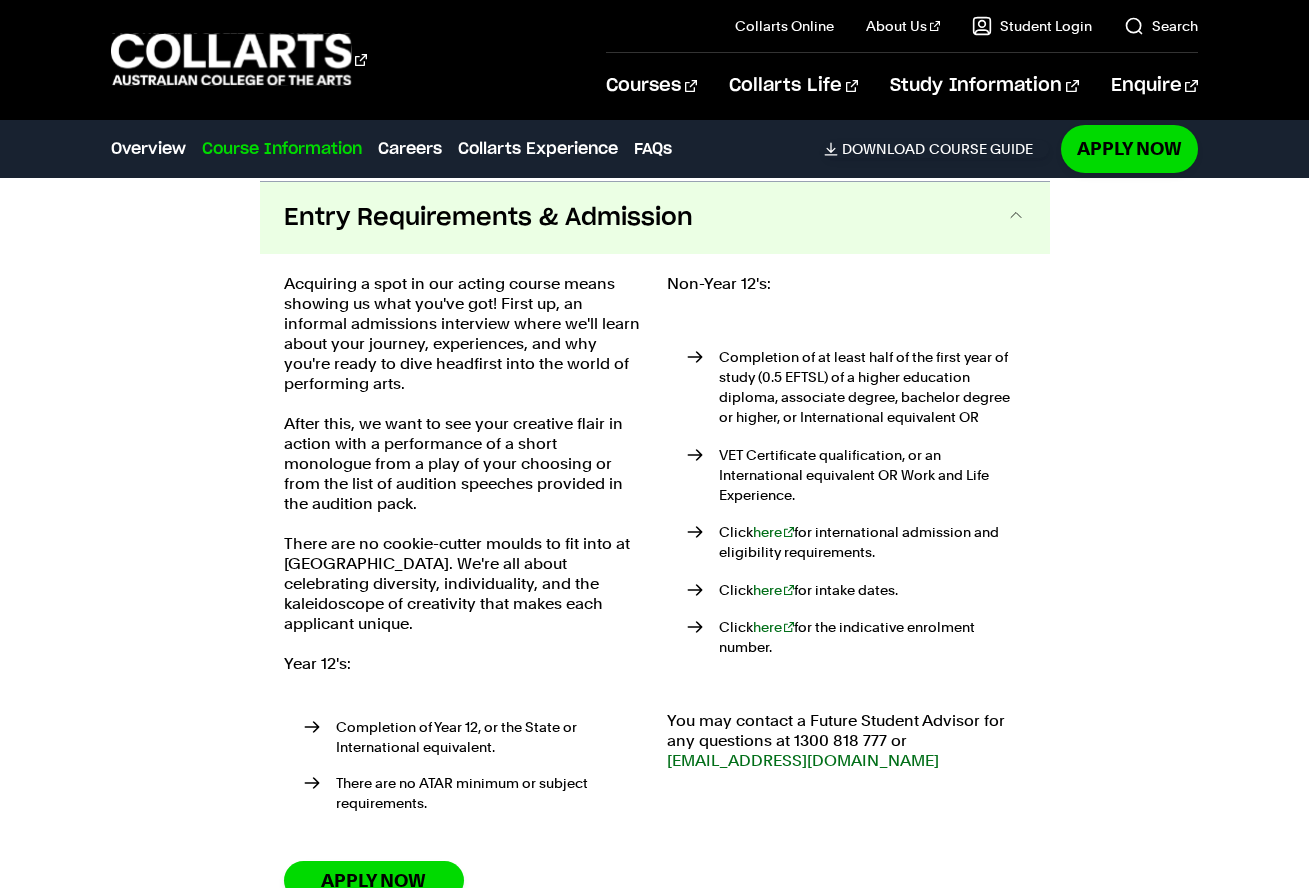 click on "Acquiring a spot in our acting course means showing us what you've got! First up, an informal admissions interview where we'll learn about your journey, experiences, and why you're ready to dive headfirst into the world of performing arts." at bounding box center [463, 334] 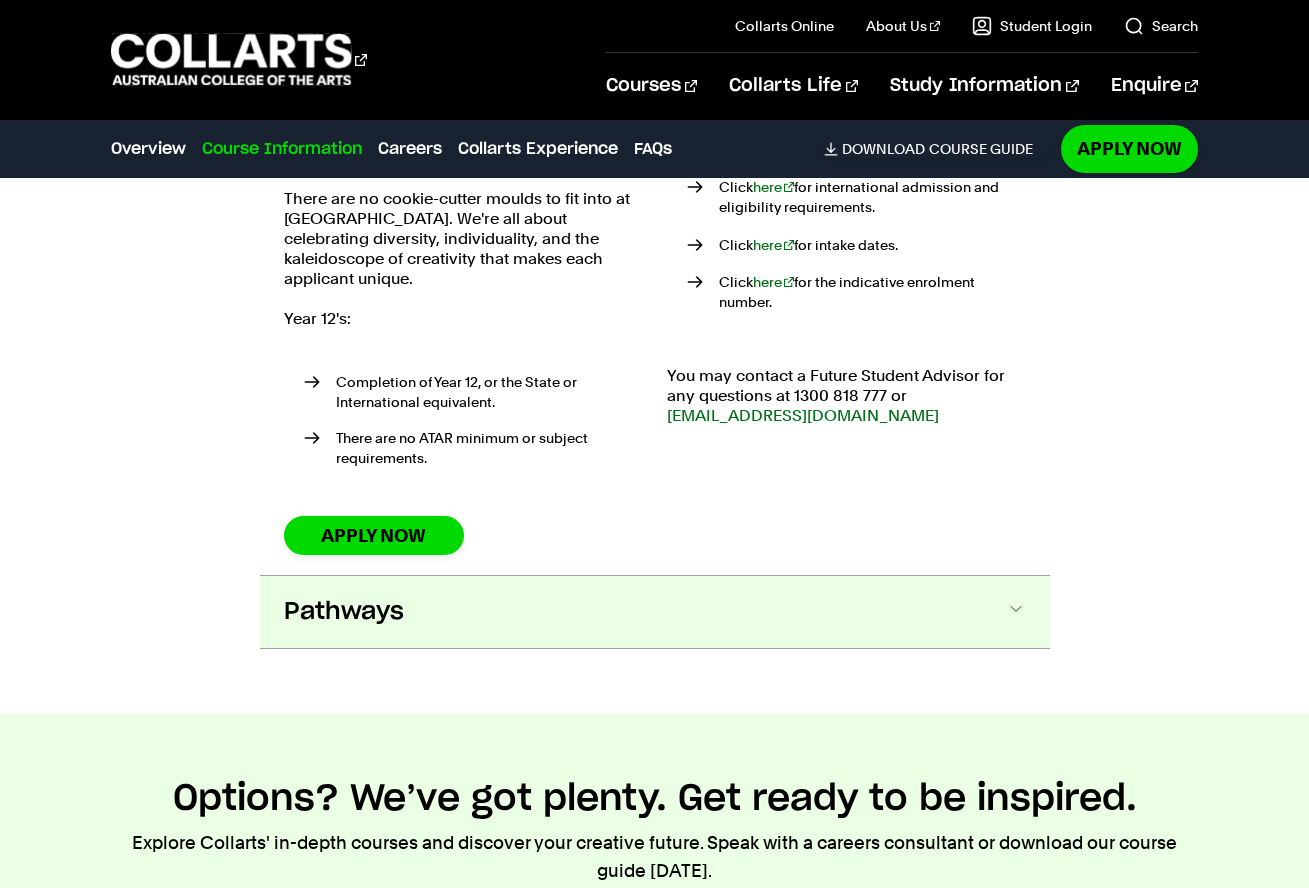 click on "Pathways" at bounding box center [344, 612] 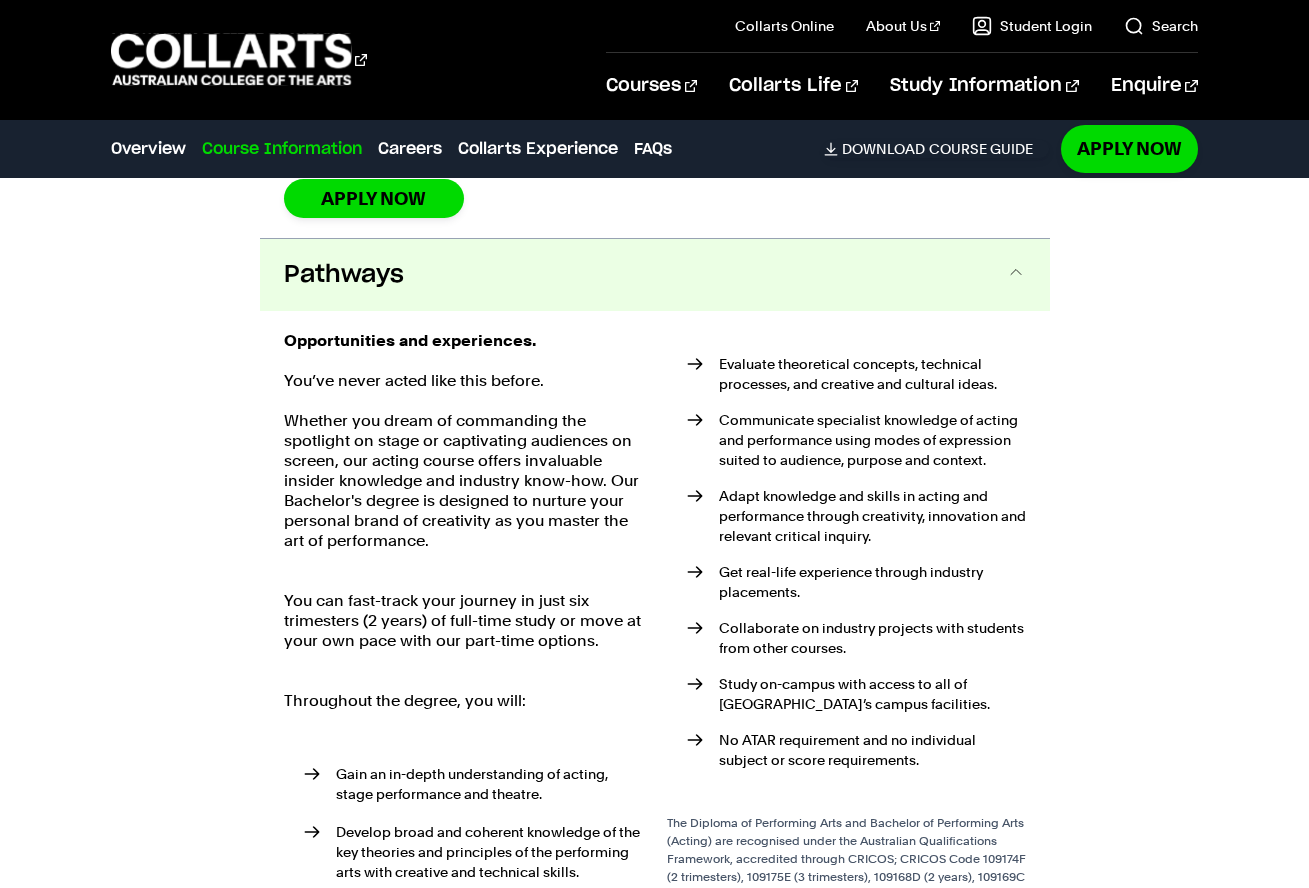 scroll, scrollTop: 4680, scrollLeft: 0, axis: vertical 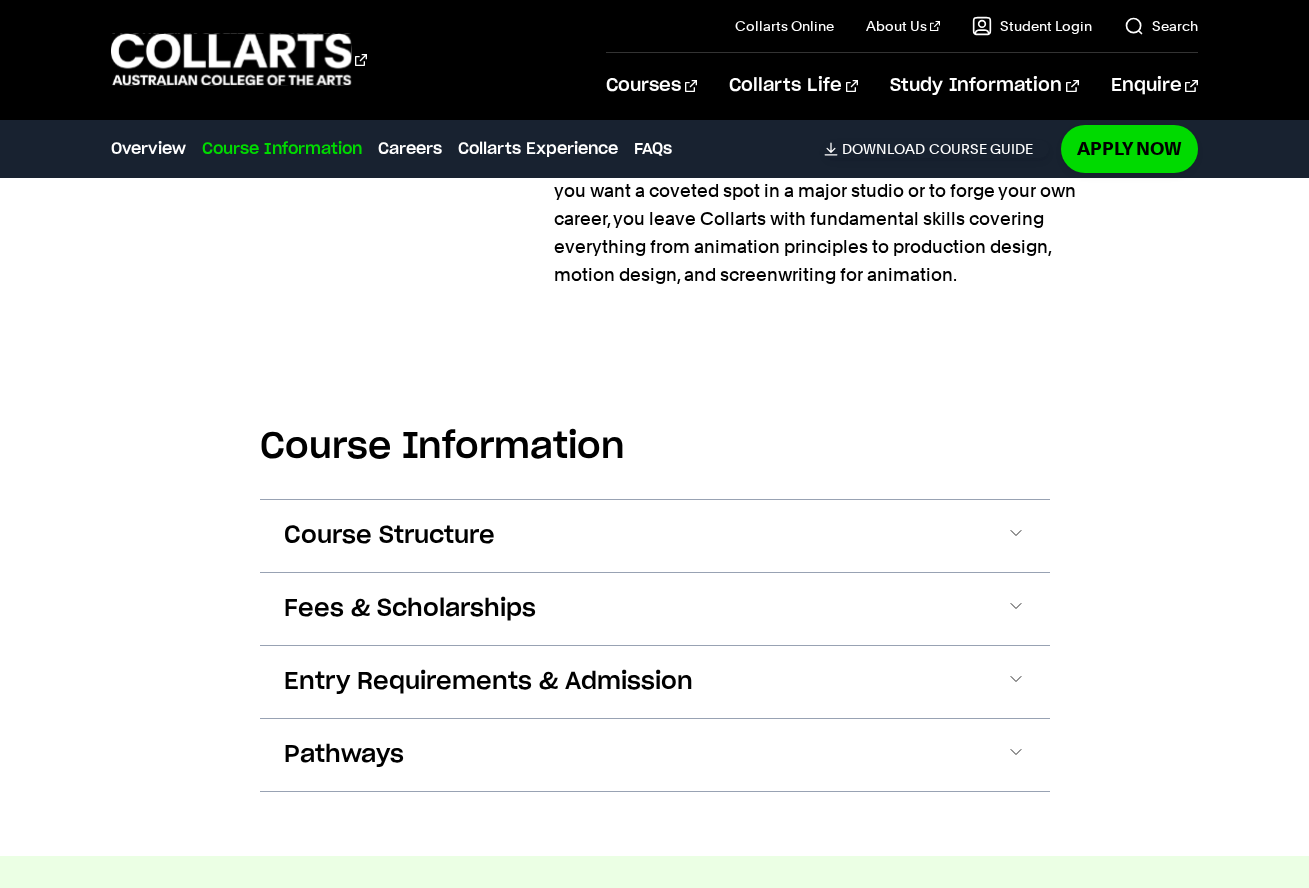 click on "Entry Requirements & Admission" at bounding box center [655, 682] 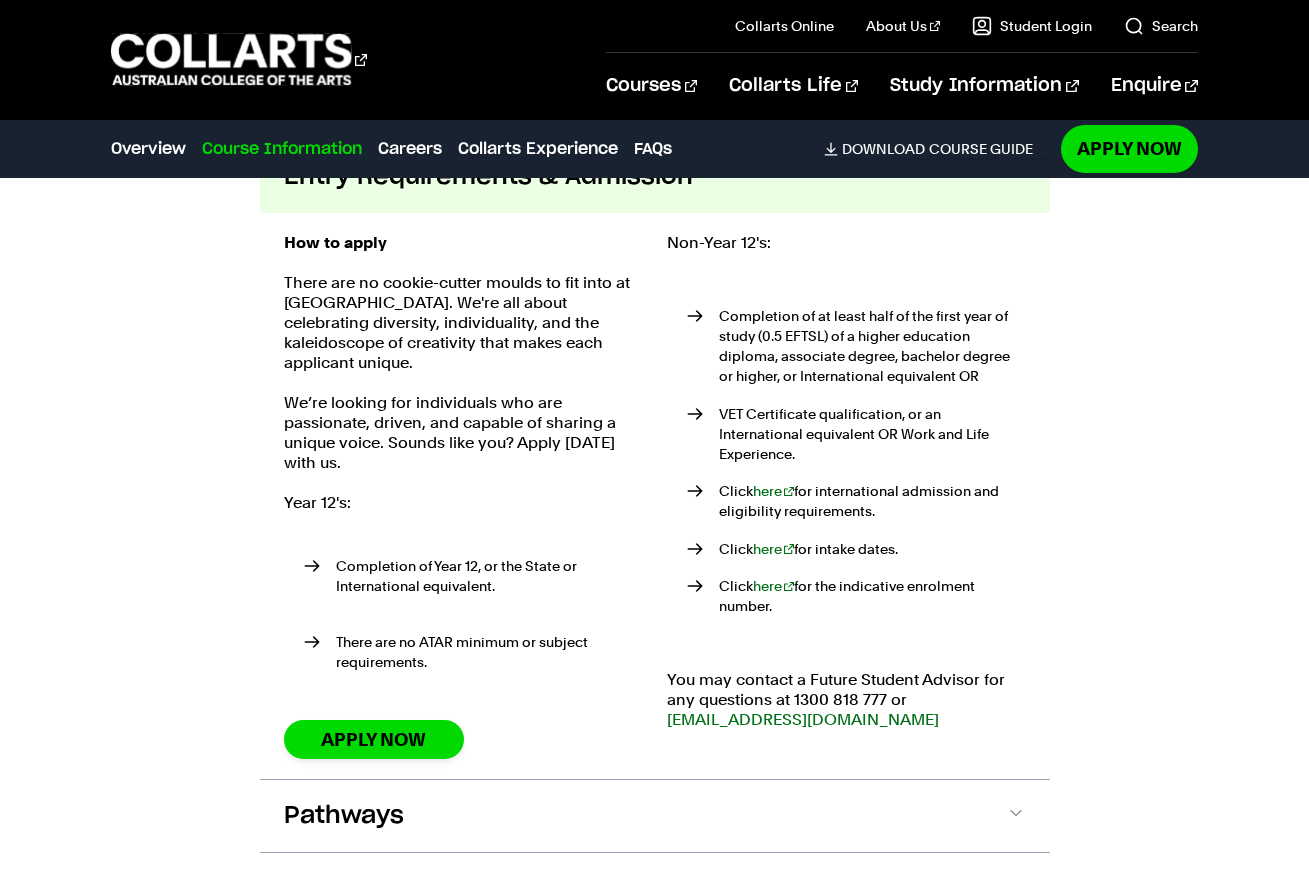 scroll, scrollTop: 2375, scrollLeft: 0, axis: vertical 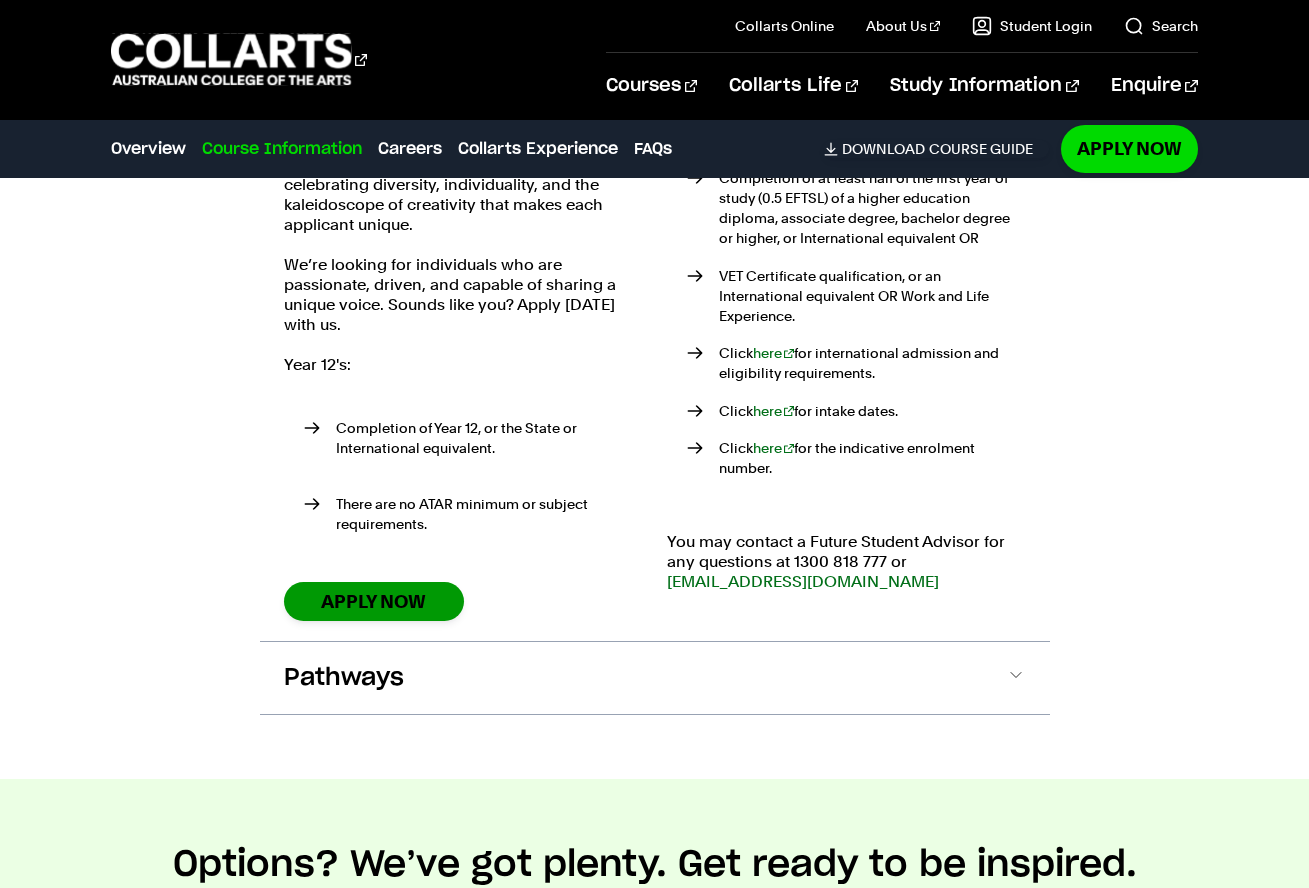 click on "Apply Now" at bounding box center (374, 601) 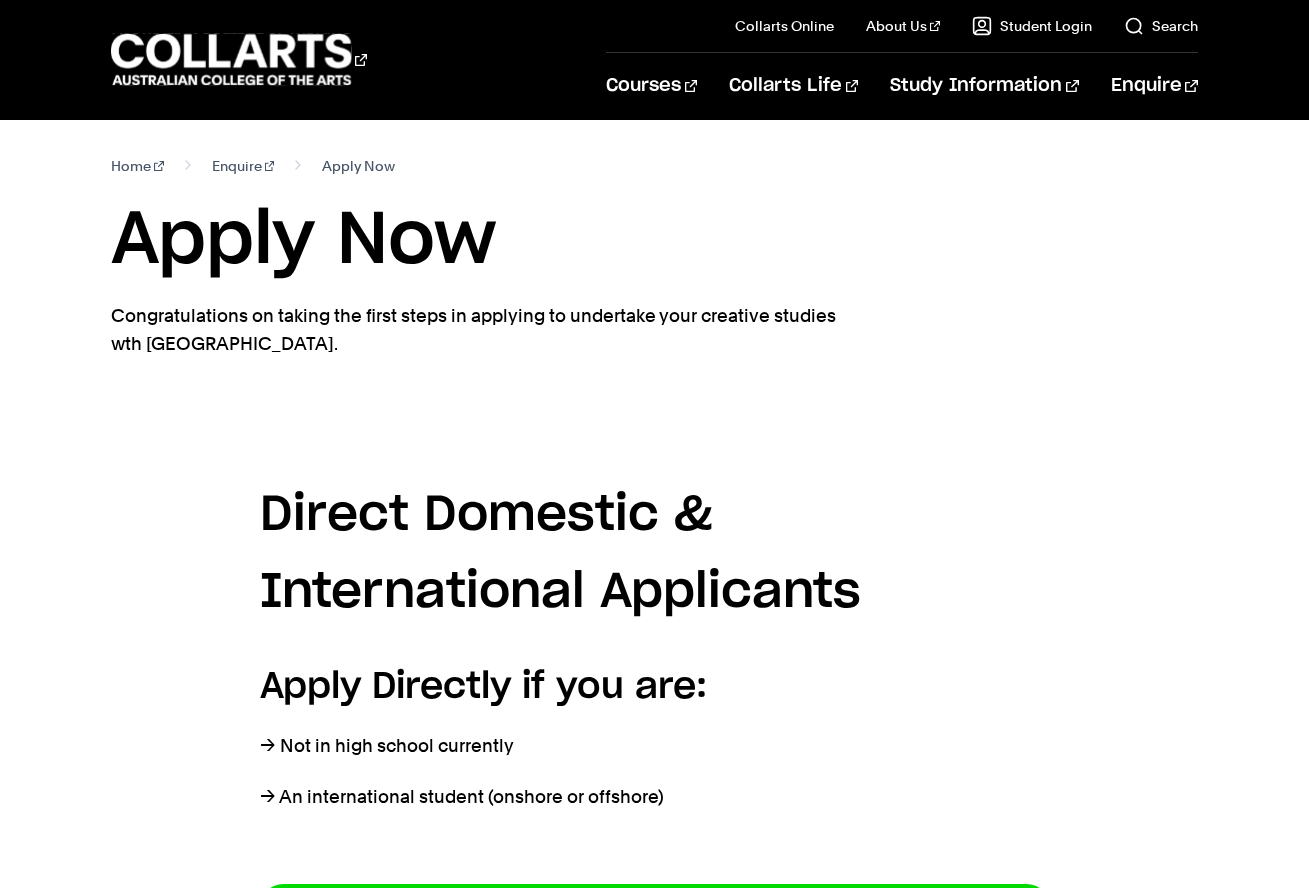 scroll, scrollTop: 0, scrollLeft: 0, axis: both 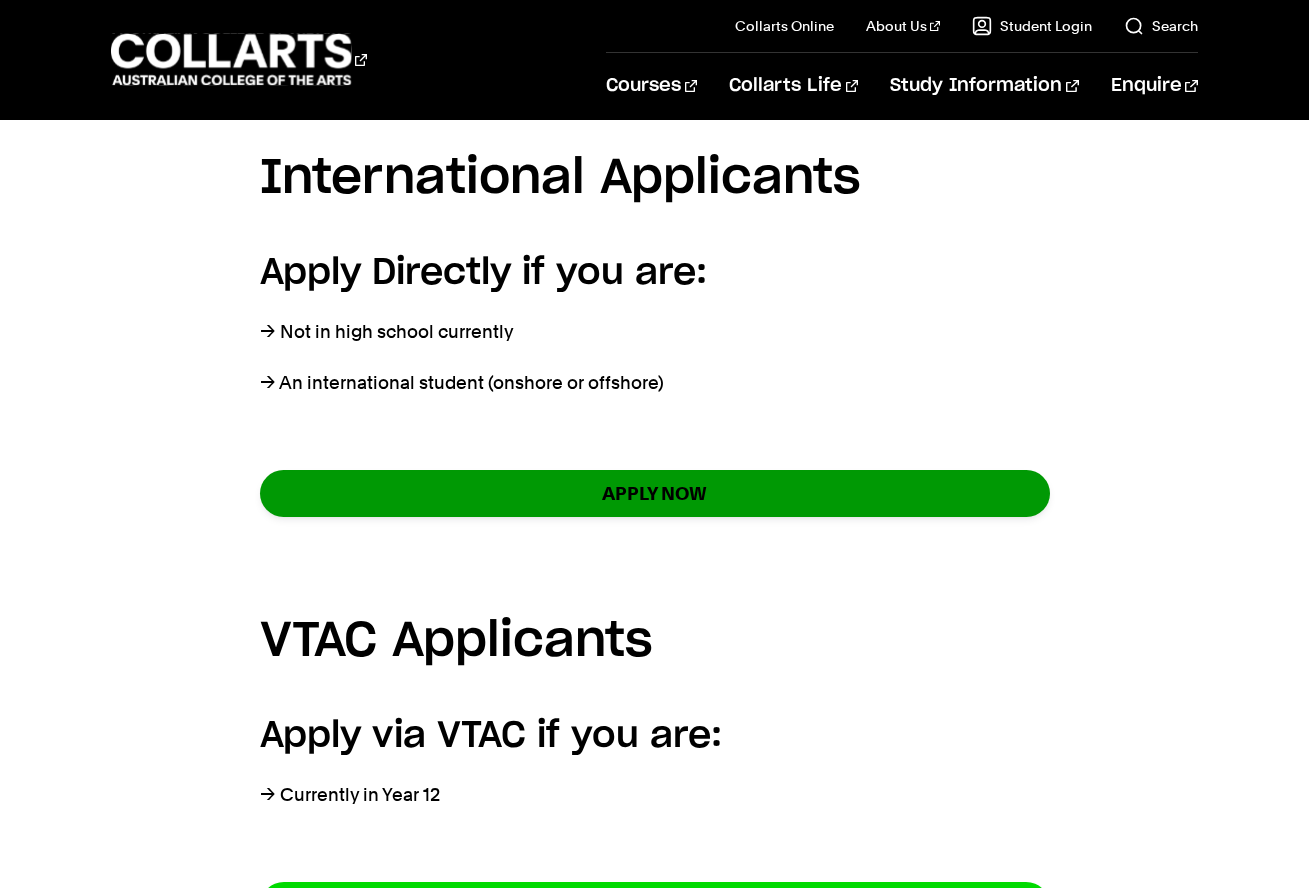 click on "APPLY NOW" at bounding box center (655, 493) 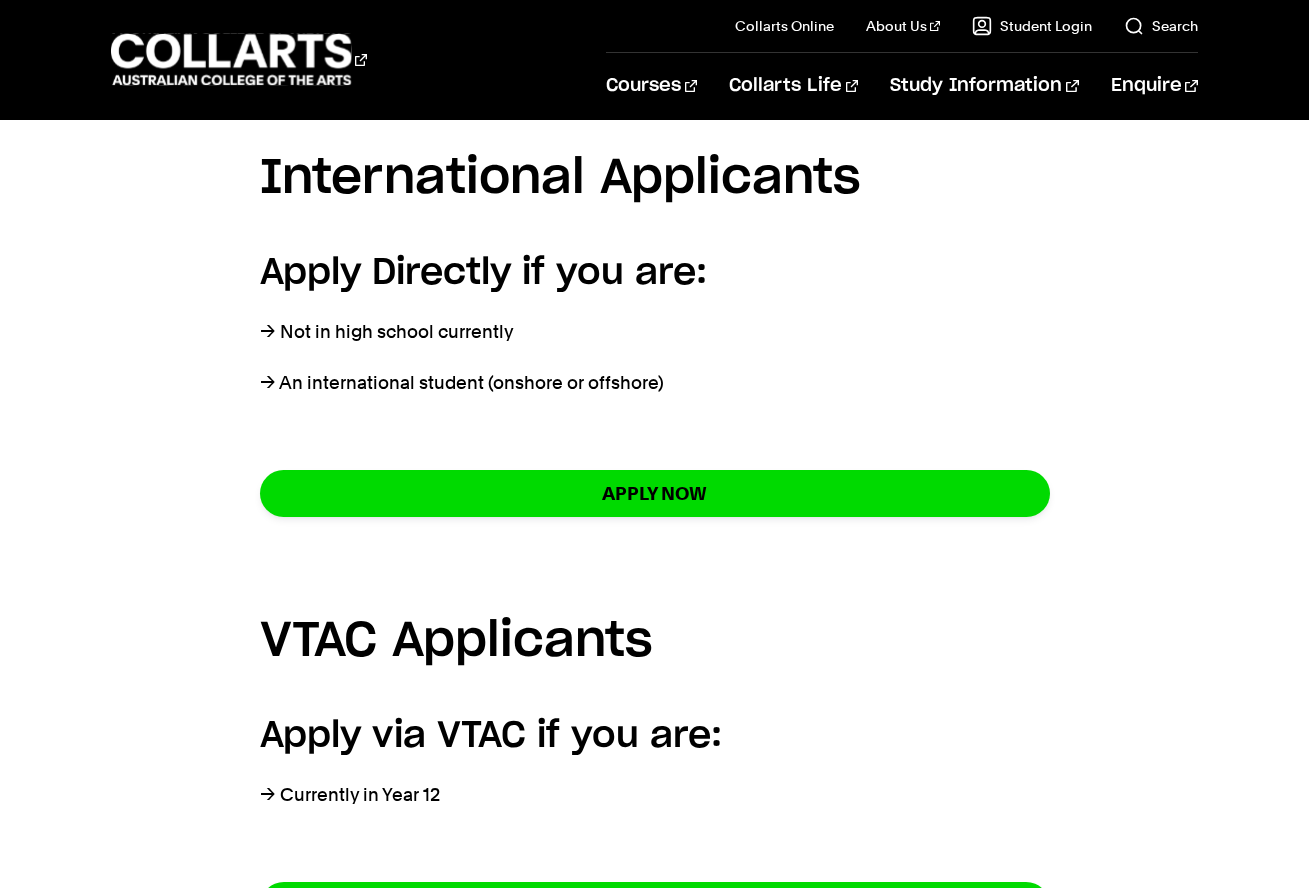 scroll, scrollTop: 0, scrollLeft: 0, axis: both 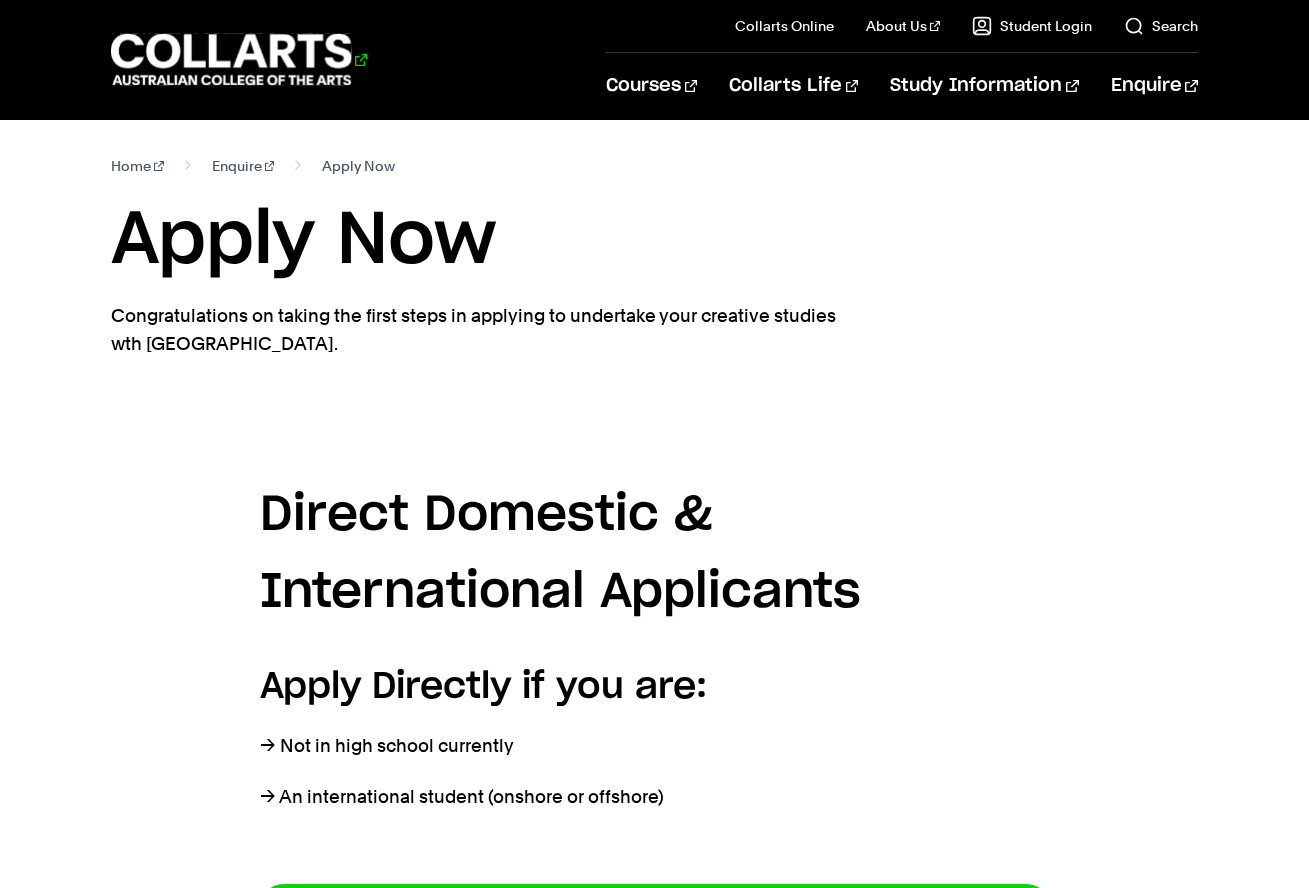 click 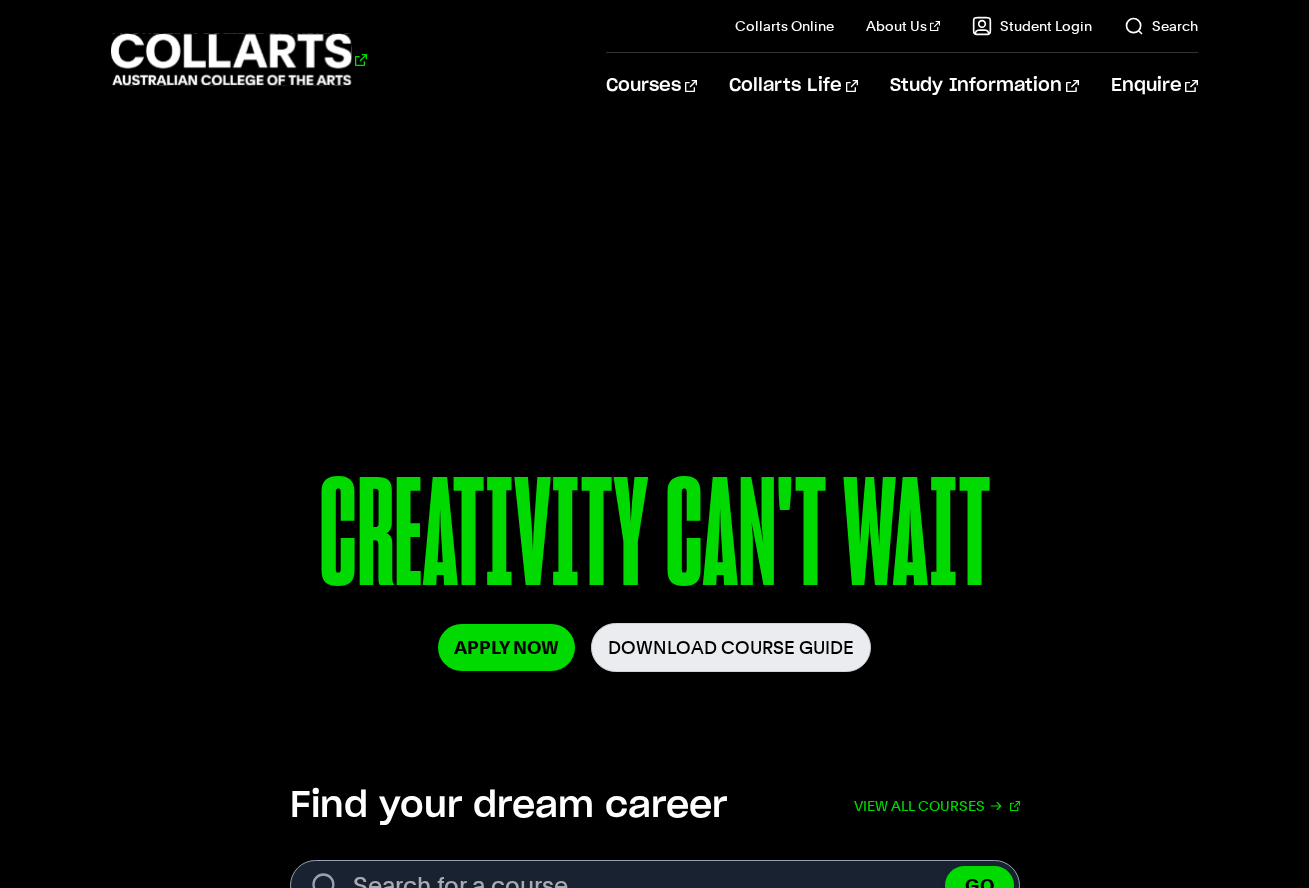 scroll, scrollTop: 0, scrollLeft: 0, axis: both 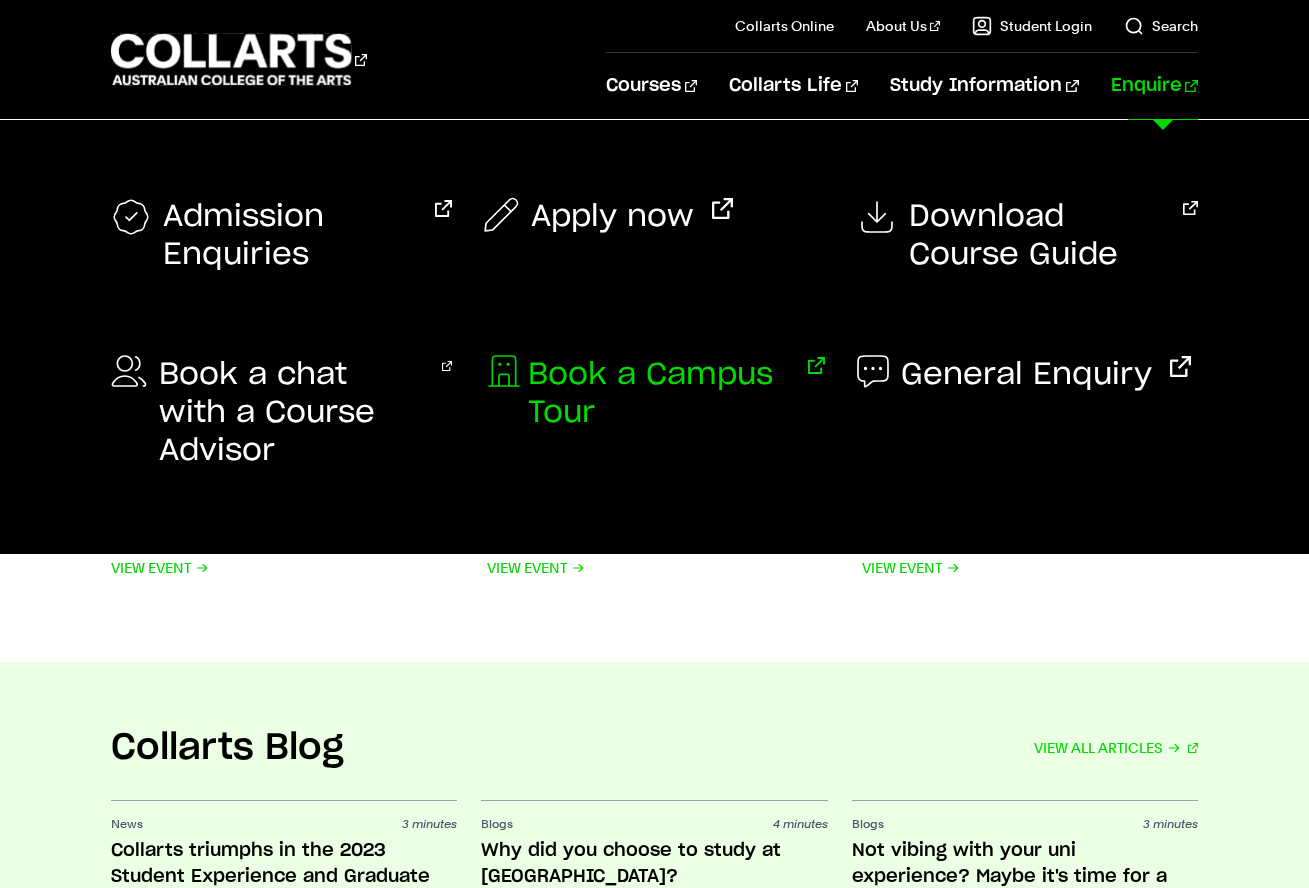 click on "Book a Campus Tour" at bounding box center [659, 394] 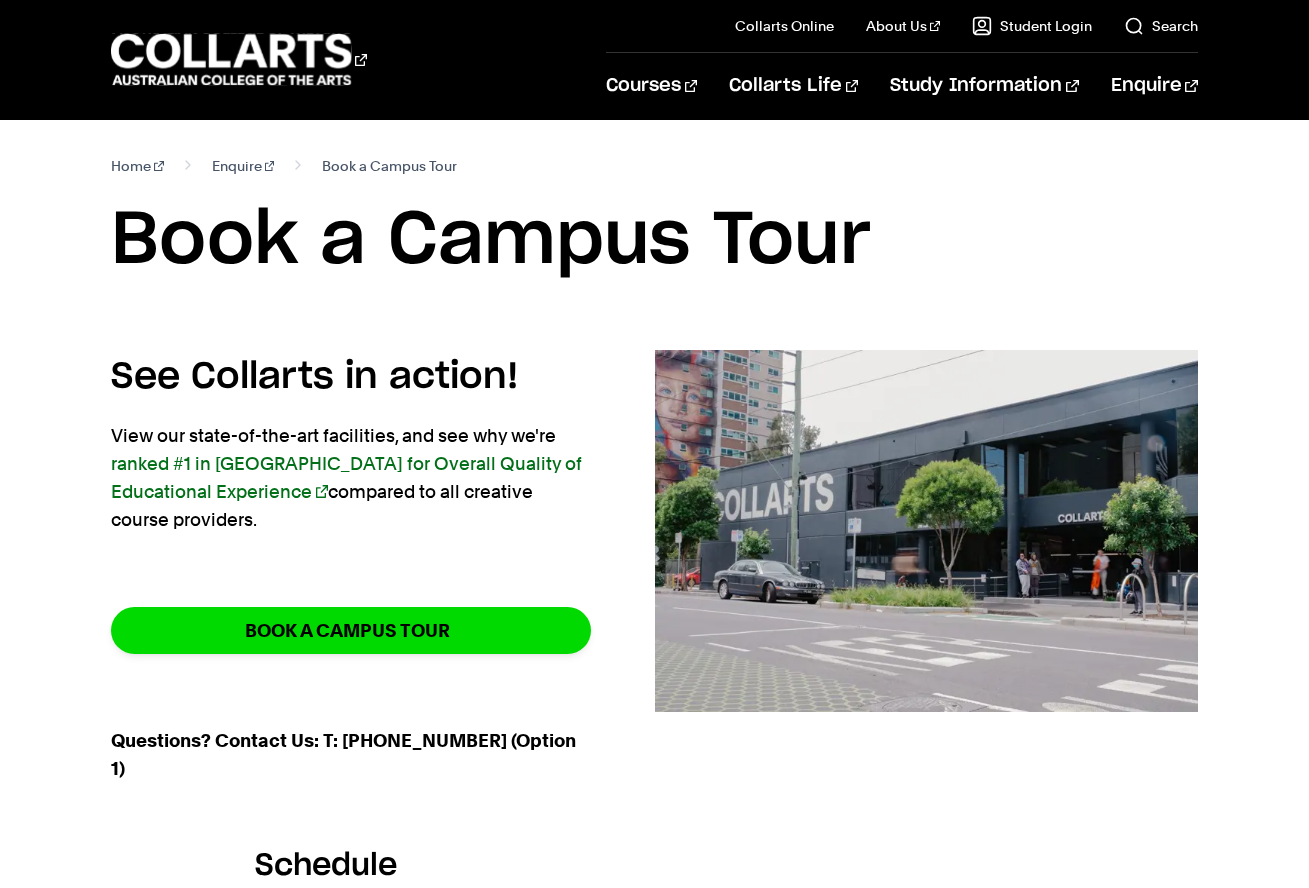 scroll, scrollTop: 0, scrollLeft: 0, axis: both 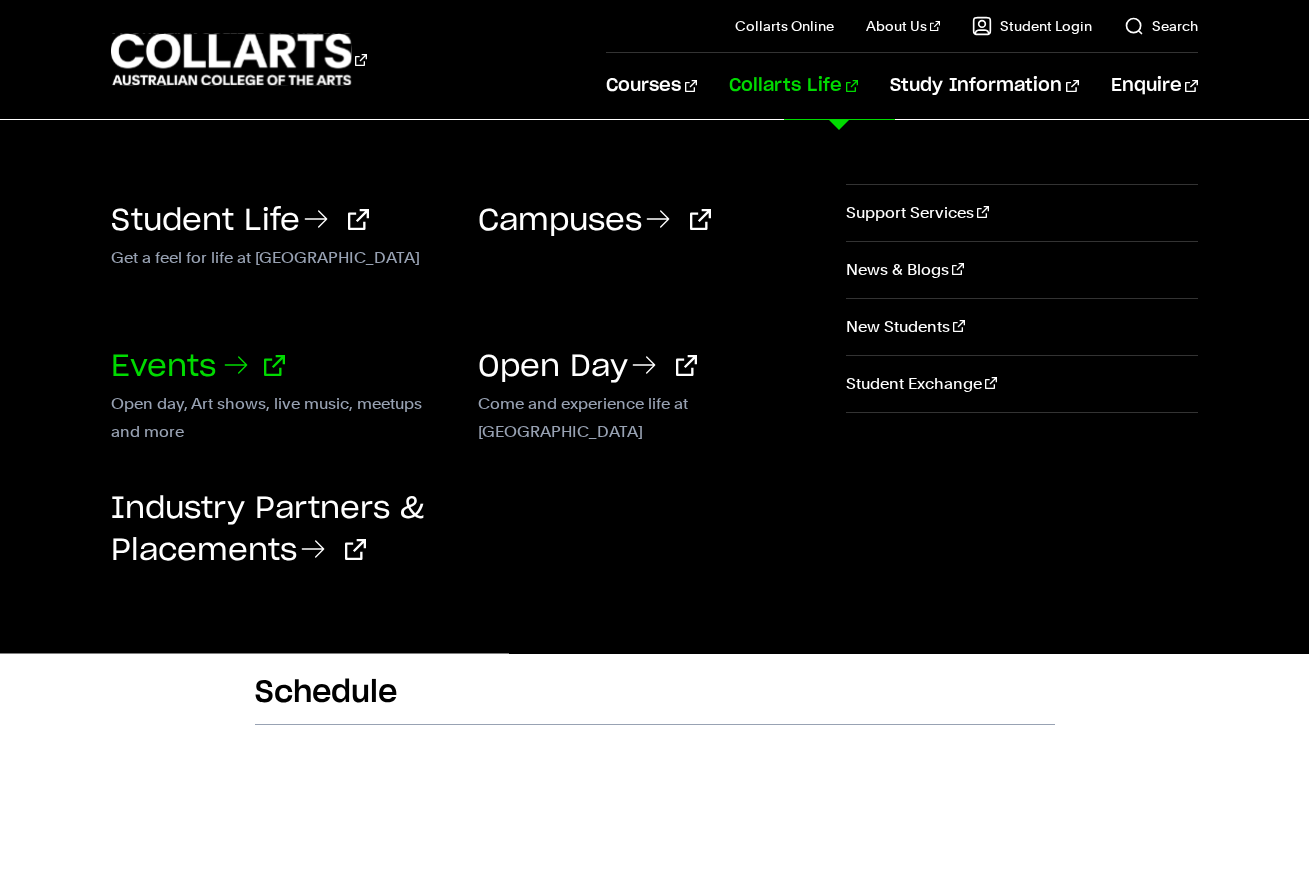 click on "Events" at bounding box center (198, 367) 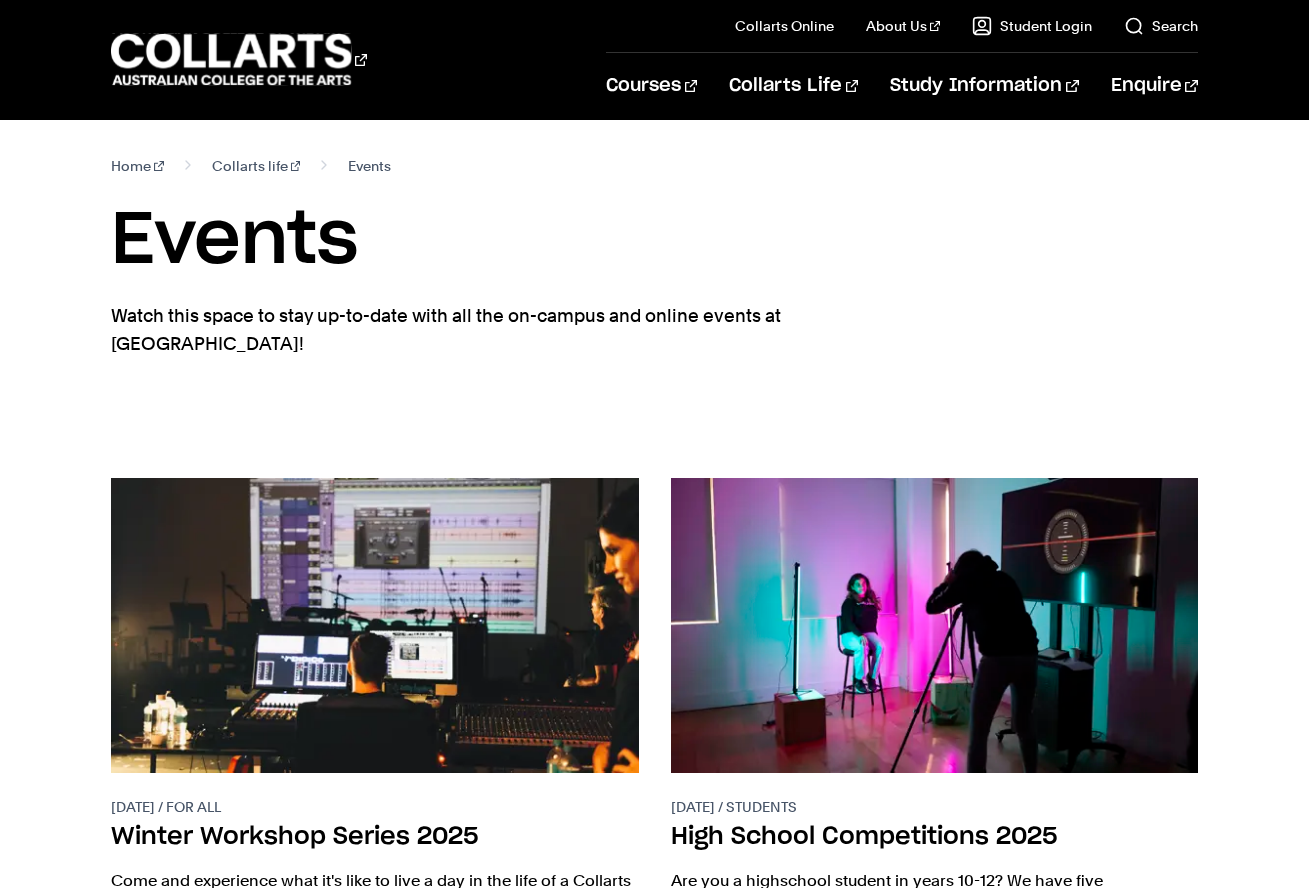 scroll, scrollTop: 0, scrollLeft: 0, axis: both 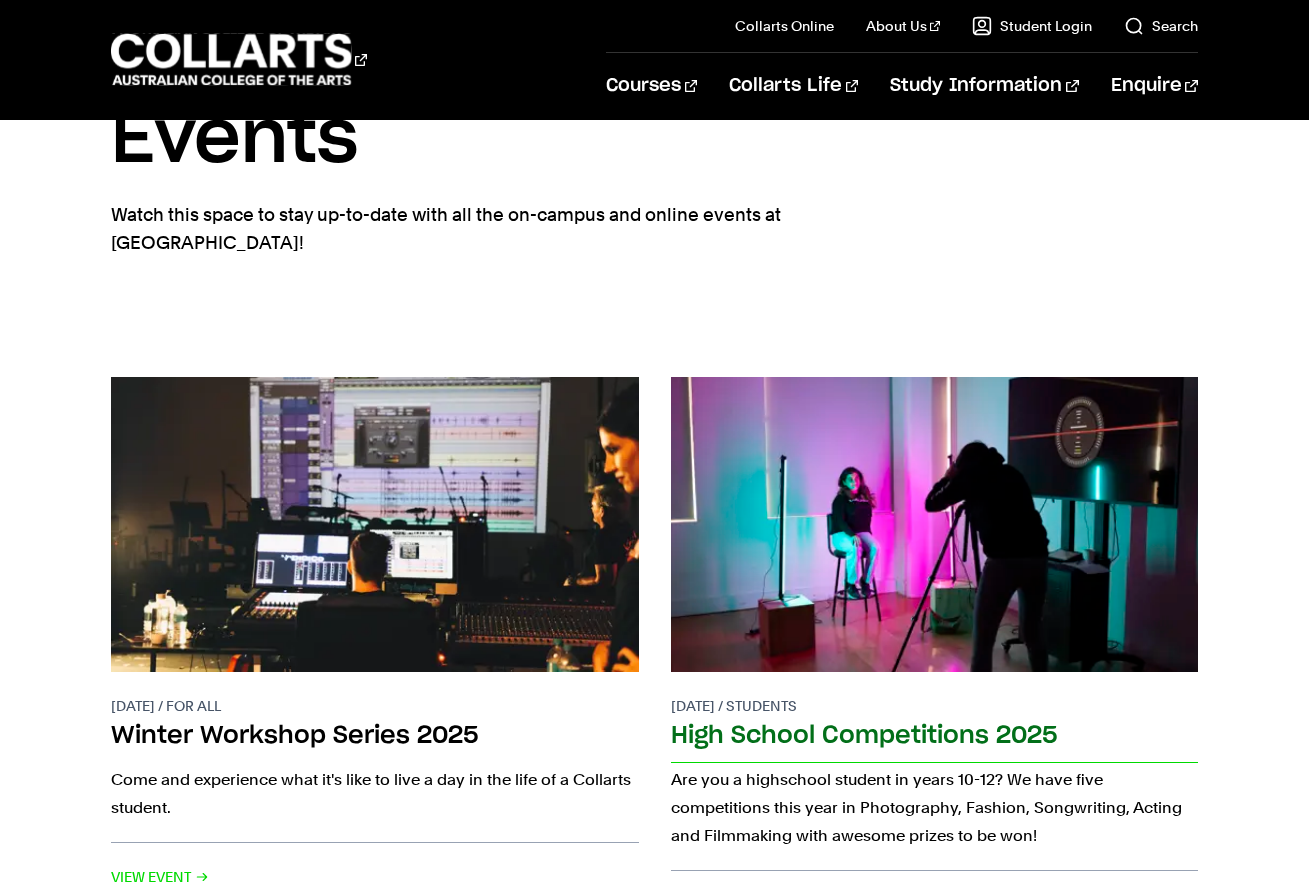 click at bounding box center [934, 524] 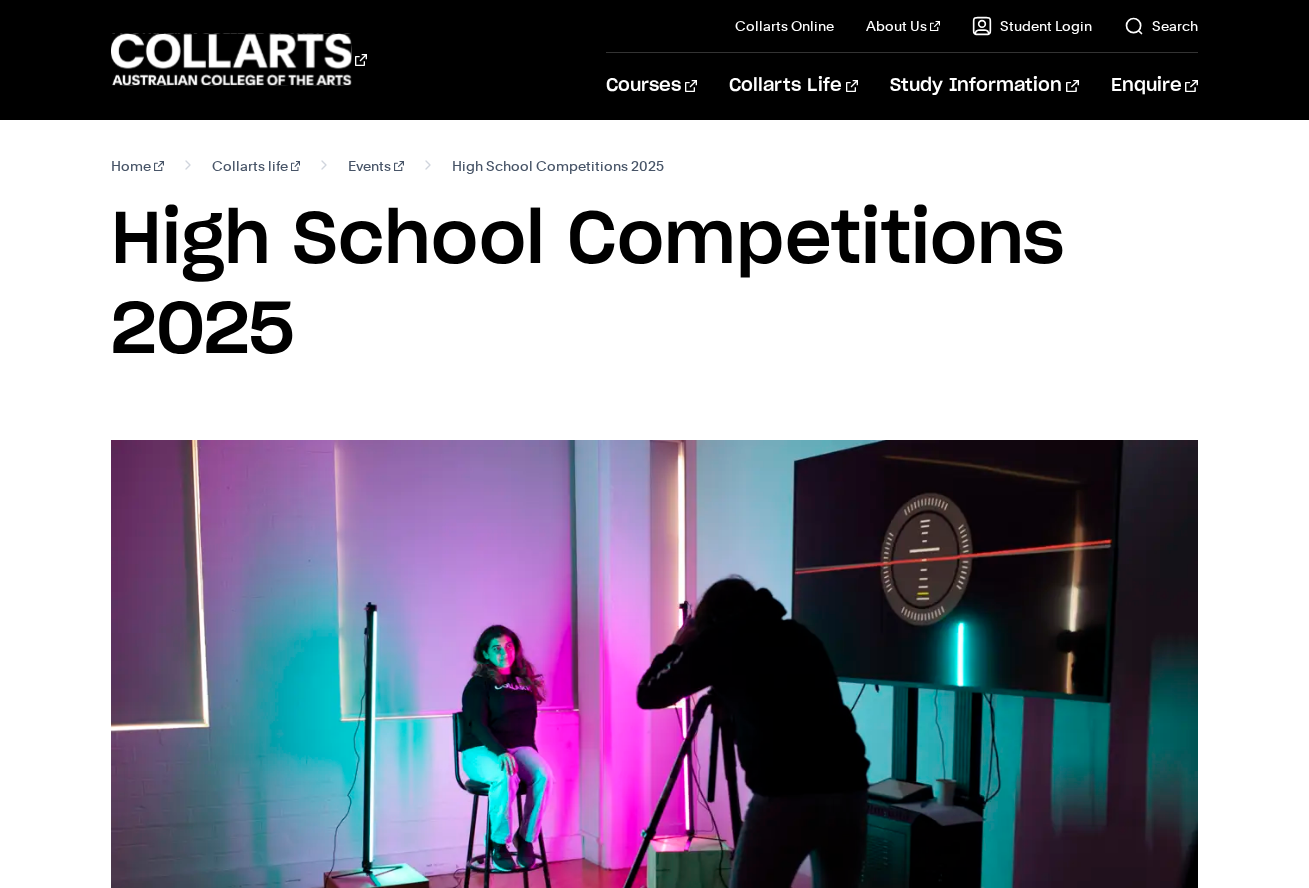 scroll, scrollTop: 0, scrollLeft: 0, axis: both 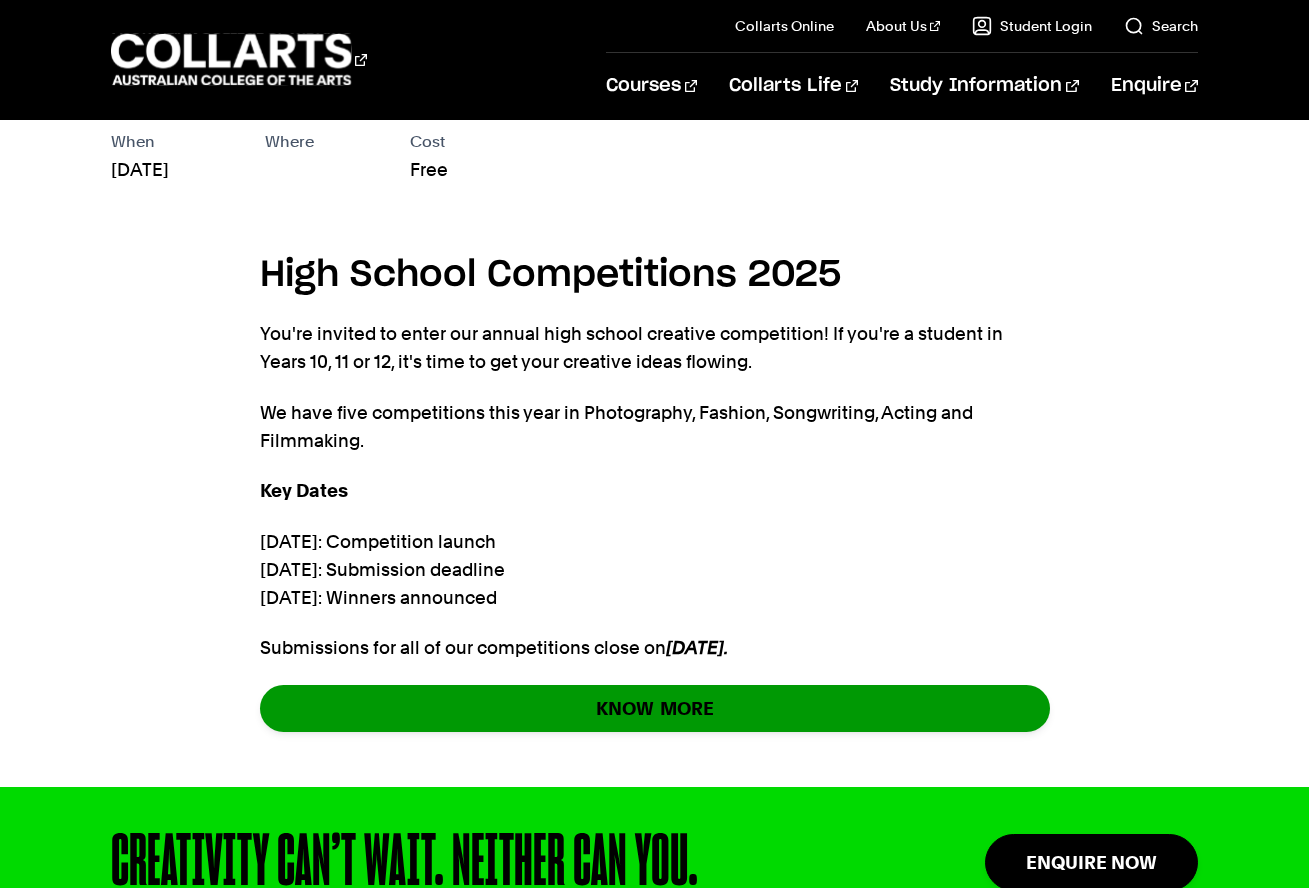 click on "KNOW  MORE" at bounding box center (655, 708) 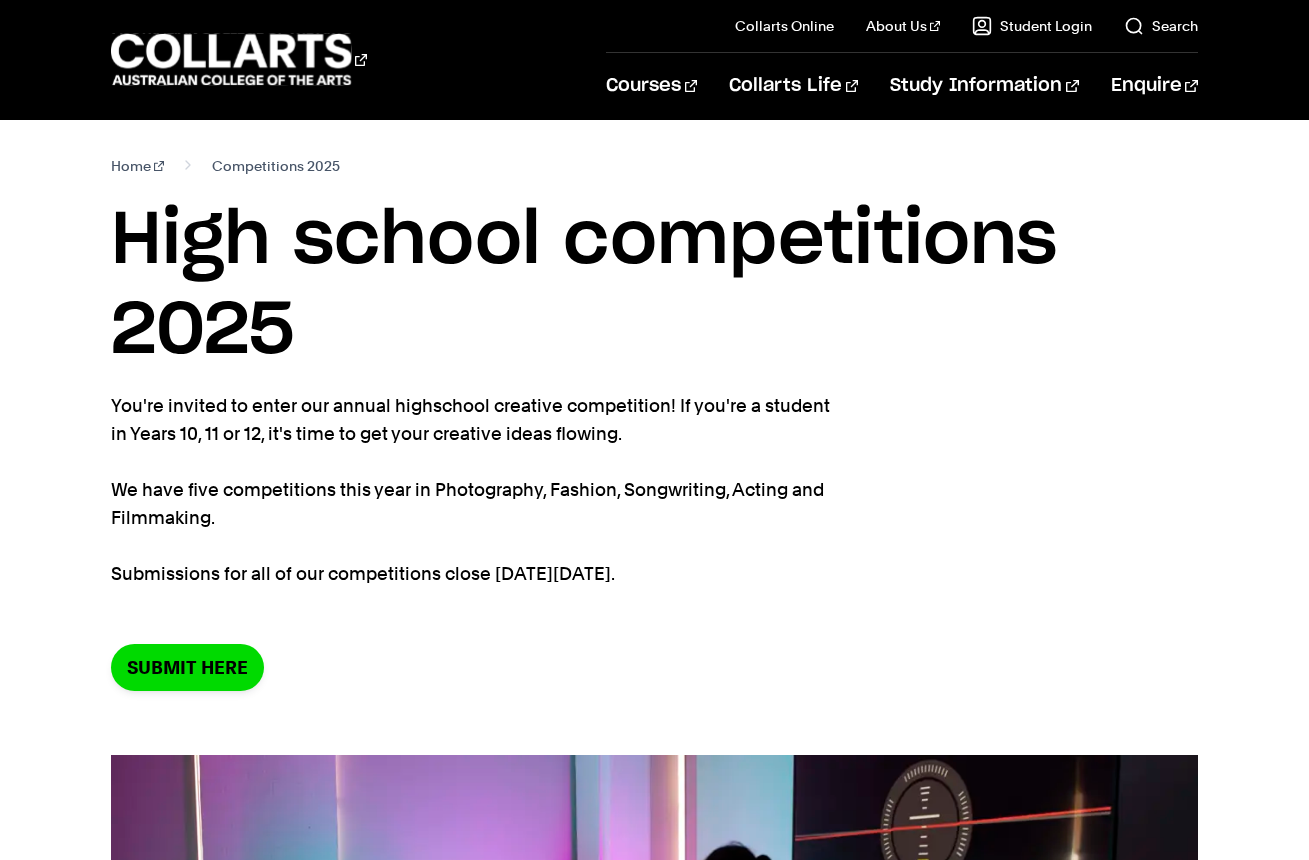 scroll, scrollTop: 0, scrollLeft: 0, axis: both 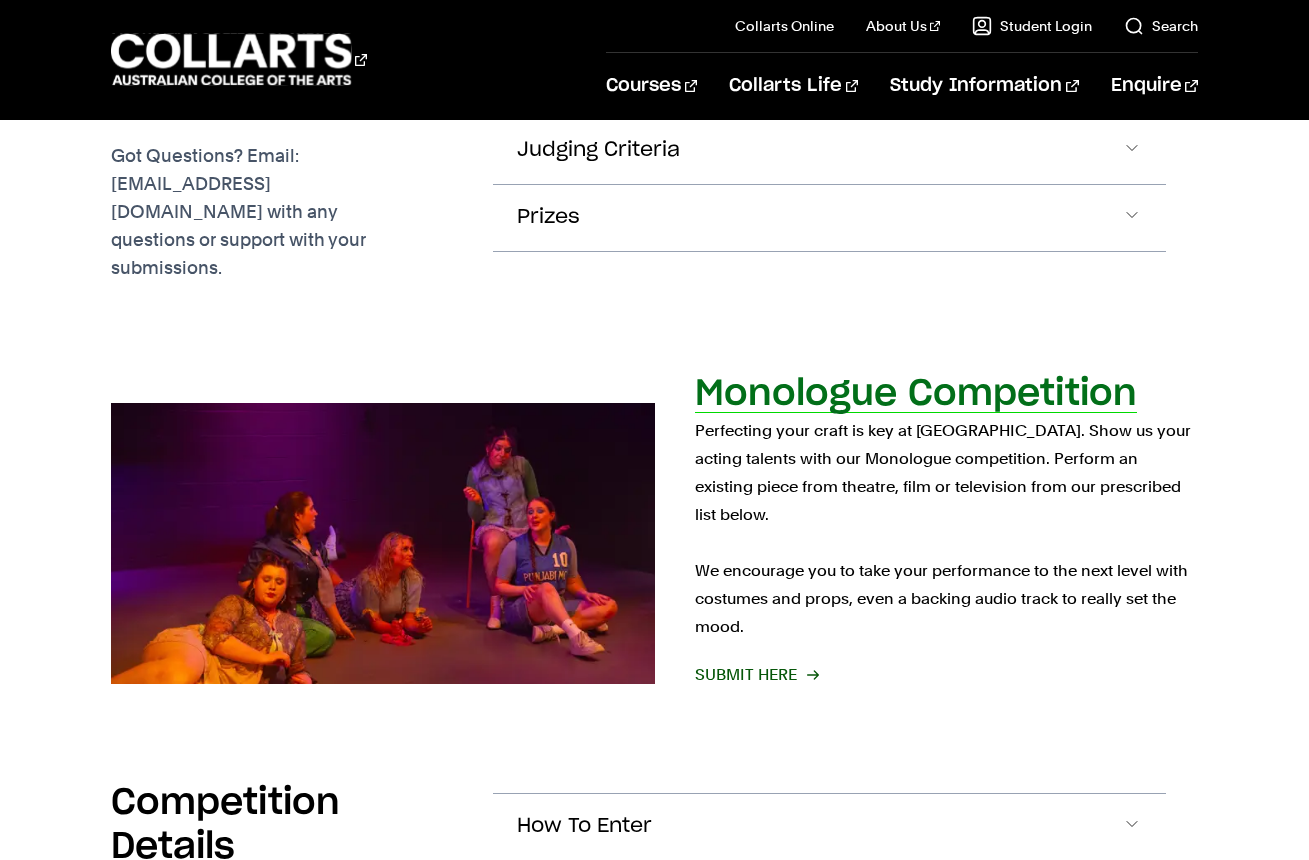 click on "Perfecting your craft is key at [GEOGRAPHIC_DATA]. Show us your acting talents with our Monologue competition. Perform an existing piece from theatre, film or television from our prescribed list below.   We encourage you to take your performance to the next level with costumes and props, even a backing audio track to really set the mood." at bounding box center [946, 529] 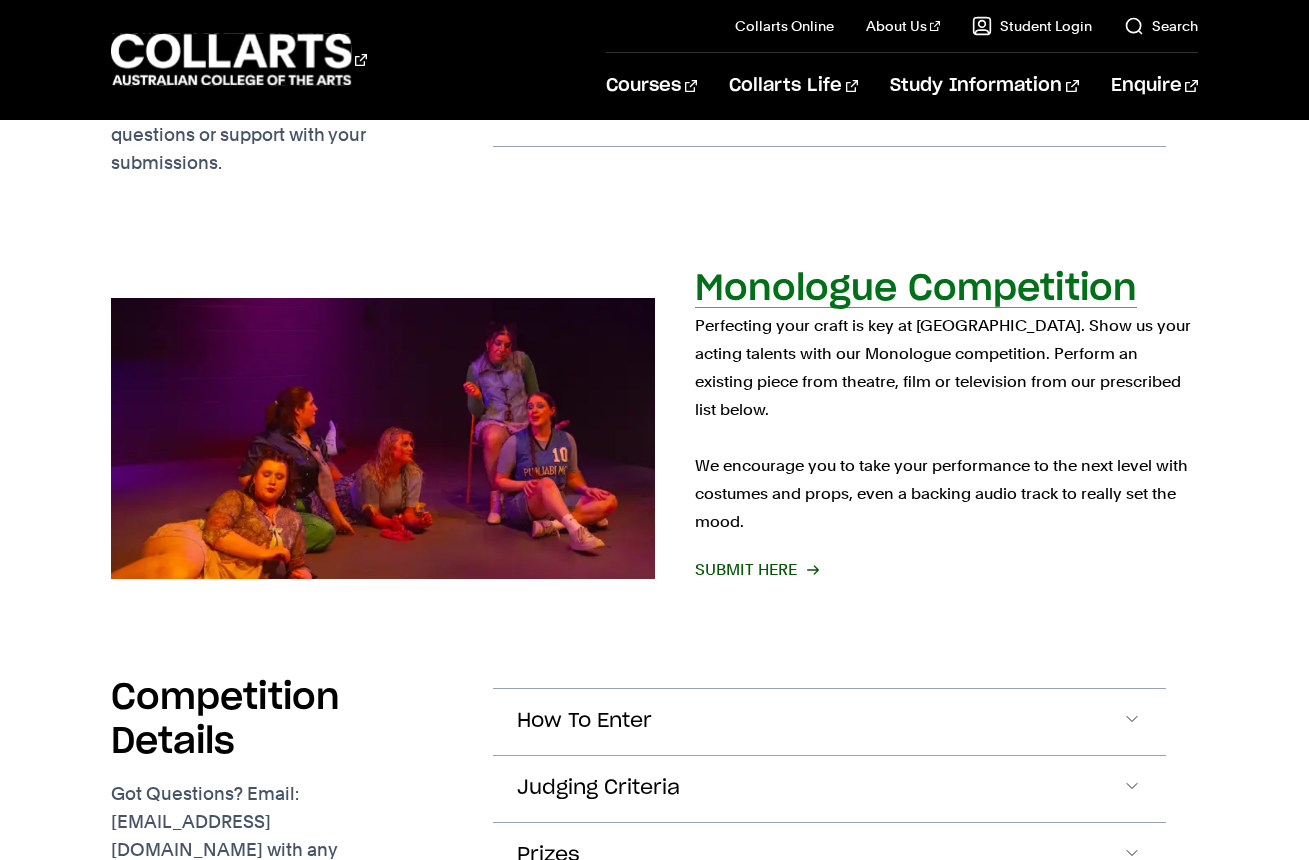 scroll, scrollTop: 1968, scrollLeft: 0, axis: vertical 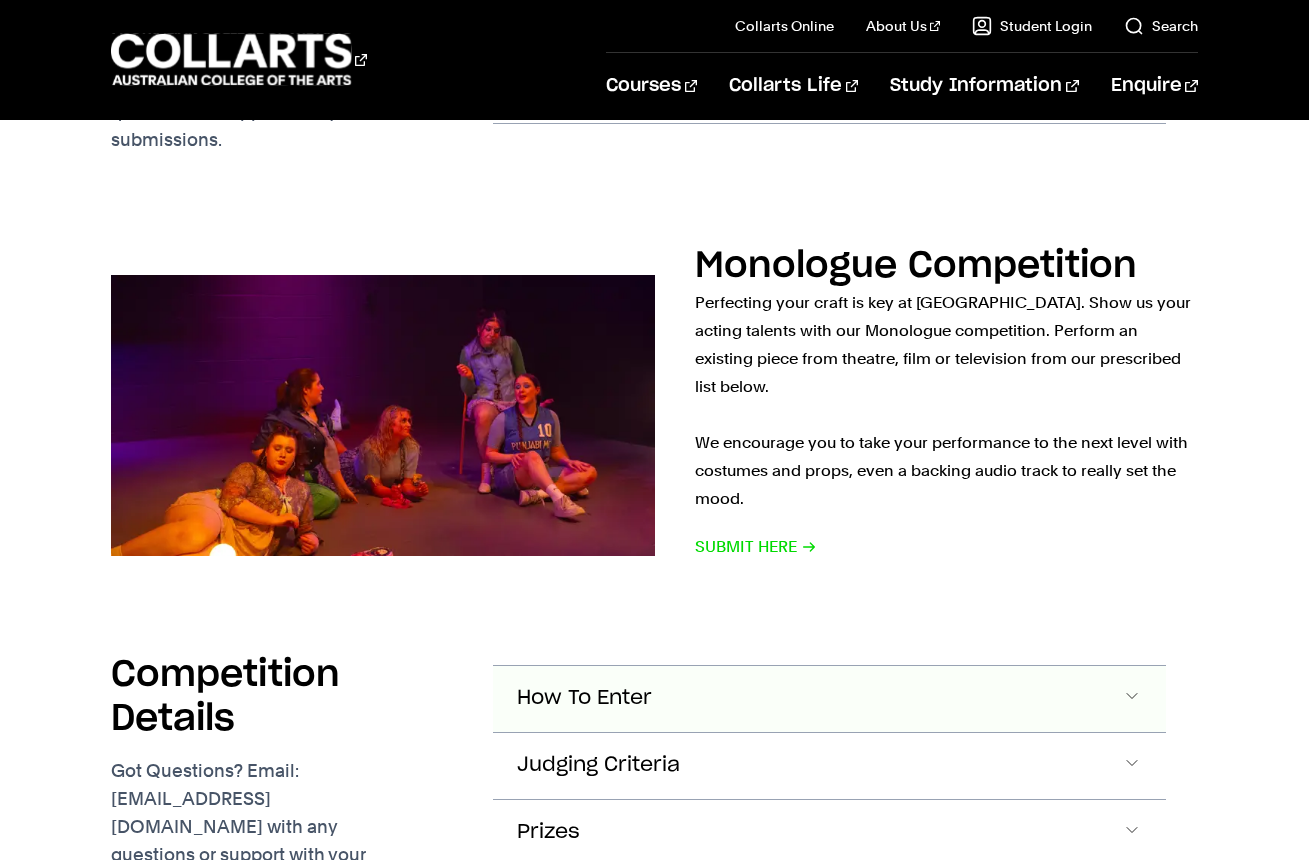 click on "How To Enter" at bounding box center (829, -44) 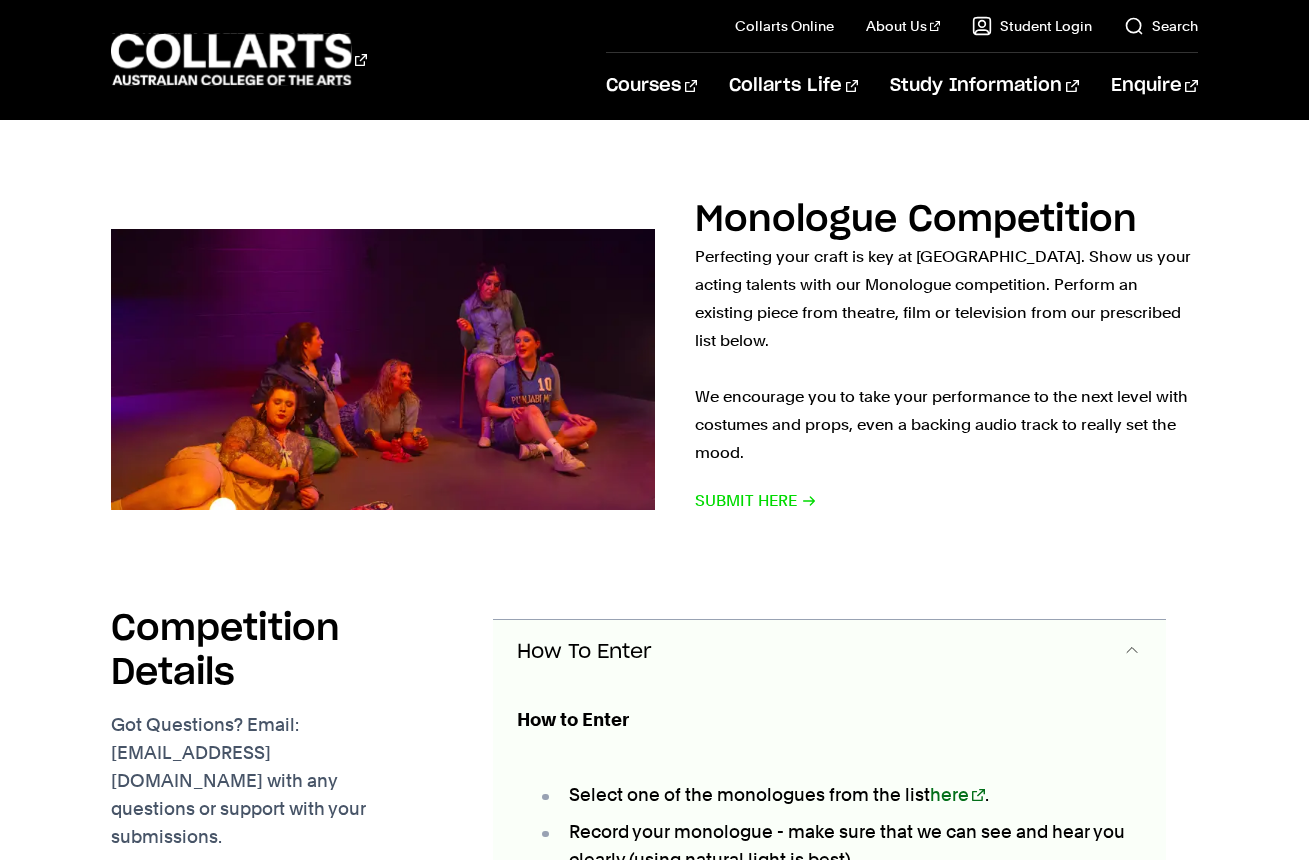 scroll, scrollTop: 2424, scrollLeft: 0, axis: vertical 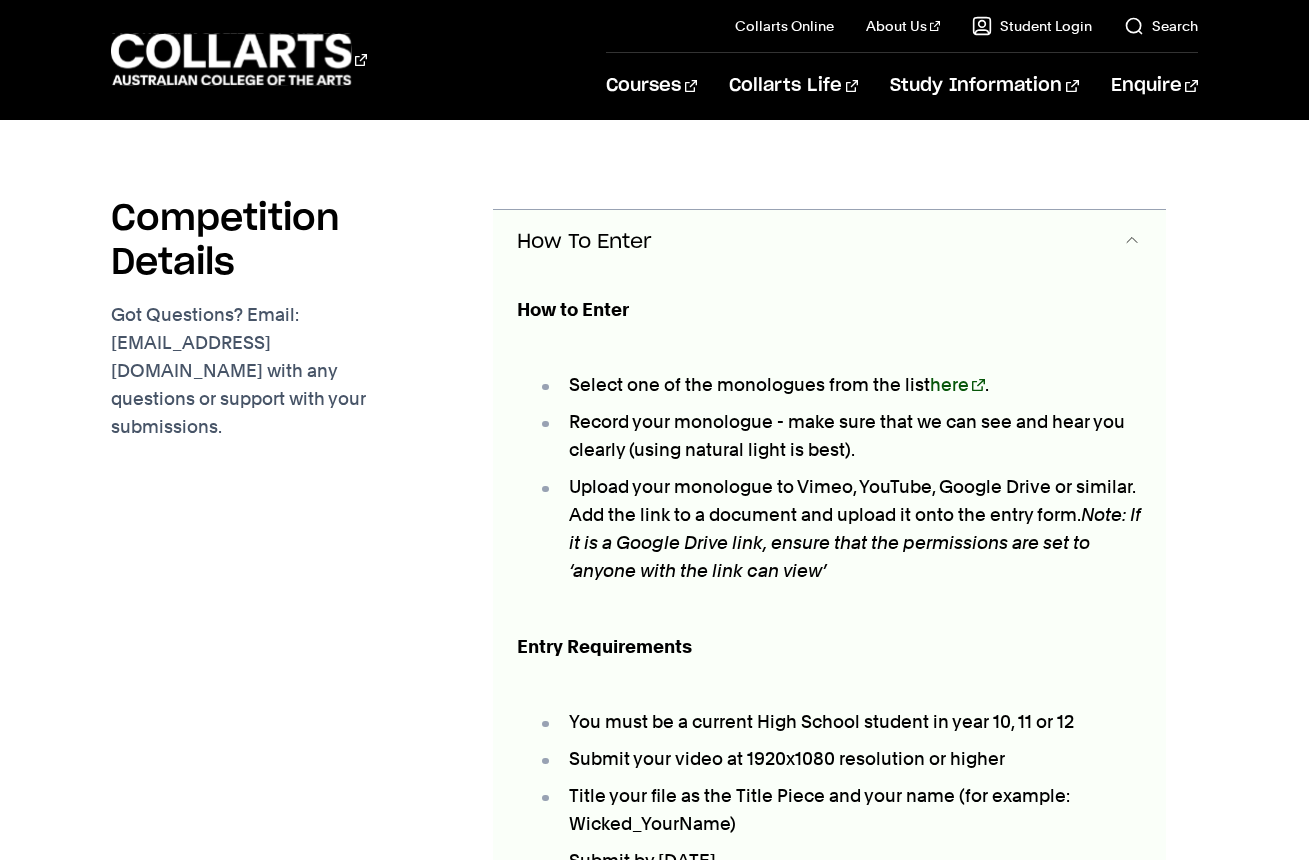 click on "here" at bounding box center [957, 384] 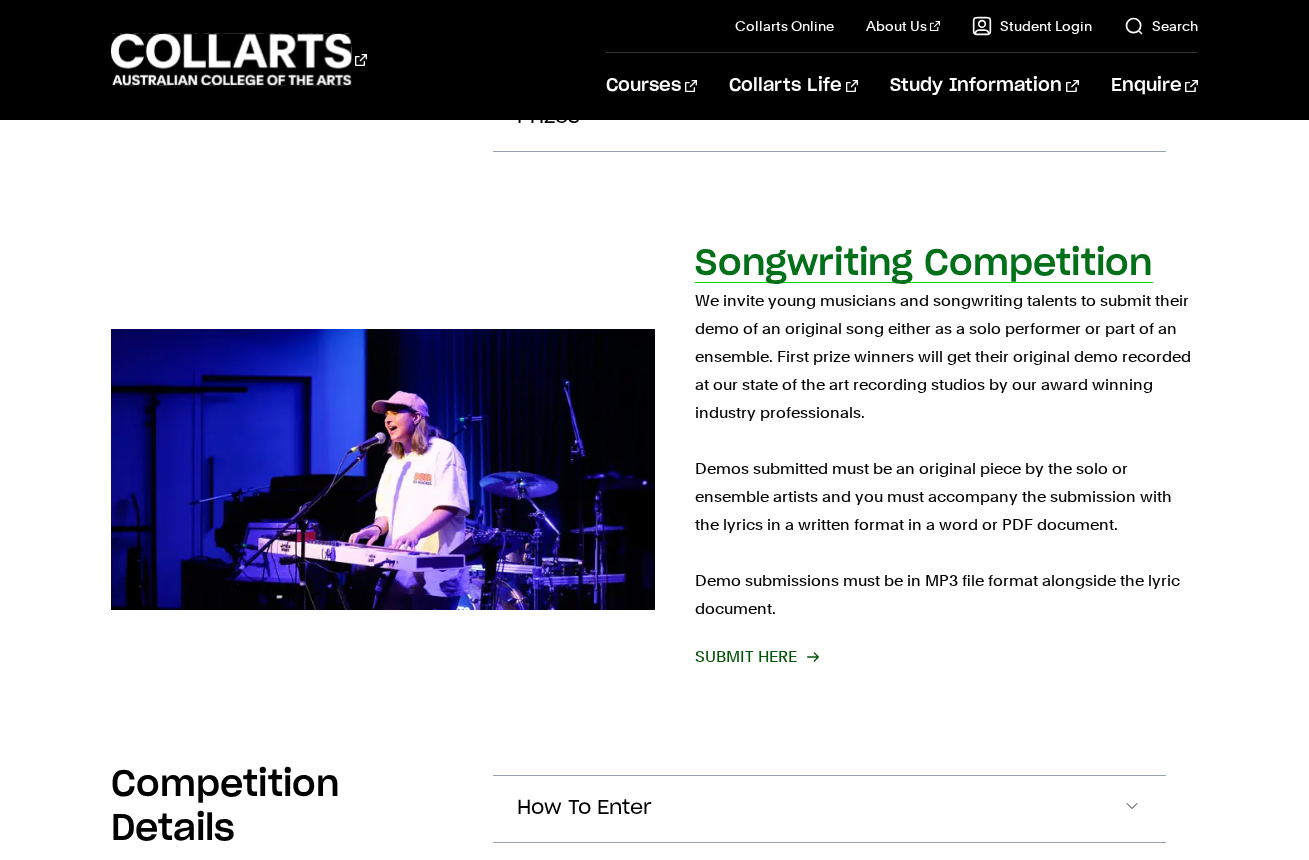 scroll, scrollTop: 4667, scrollLeft: 0, axis: vertical 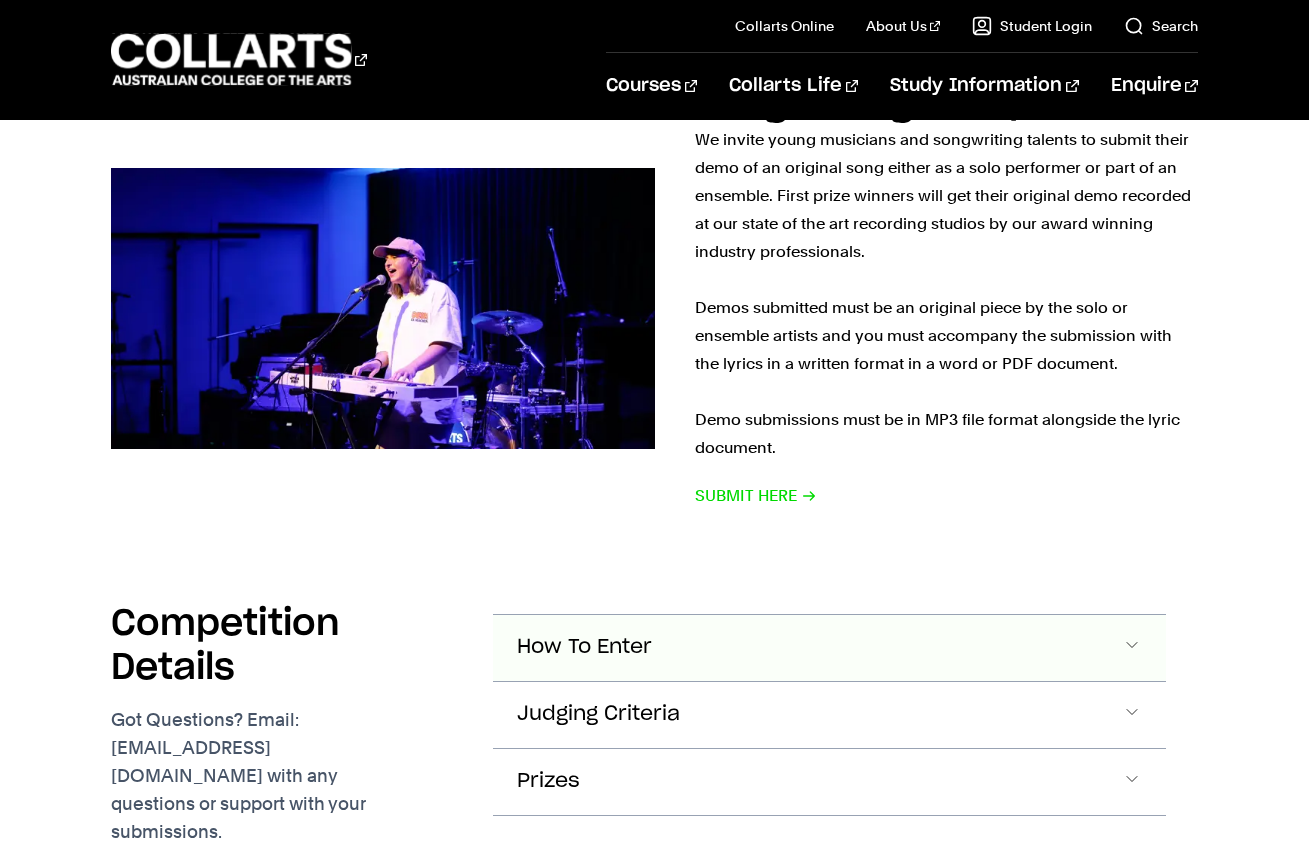 click on "How To Enter" at bounding box center [829, -2743] 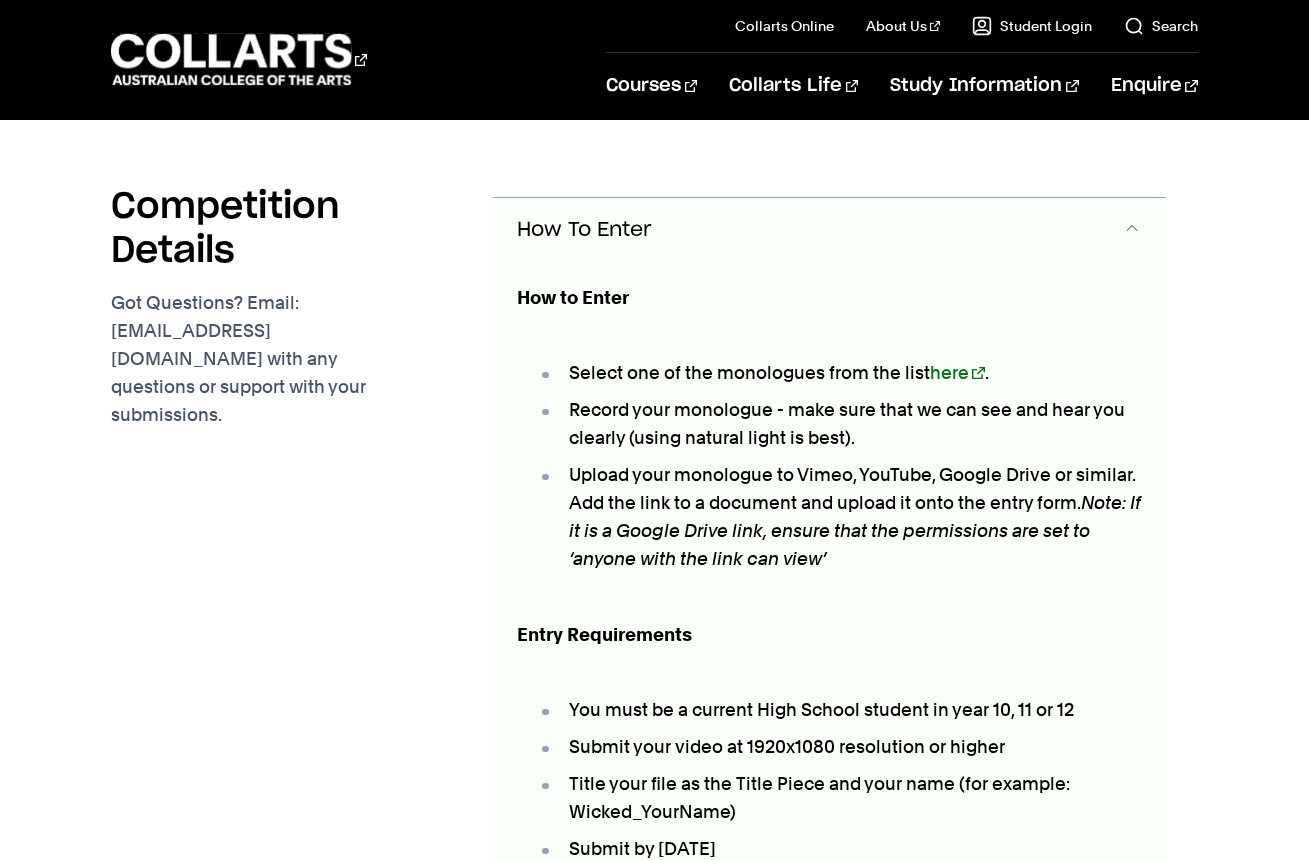 scroll, scrollTop: 3084, scrollLeft: 0, axis: vertical 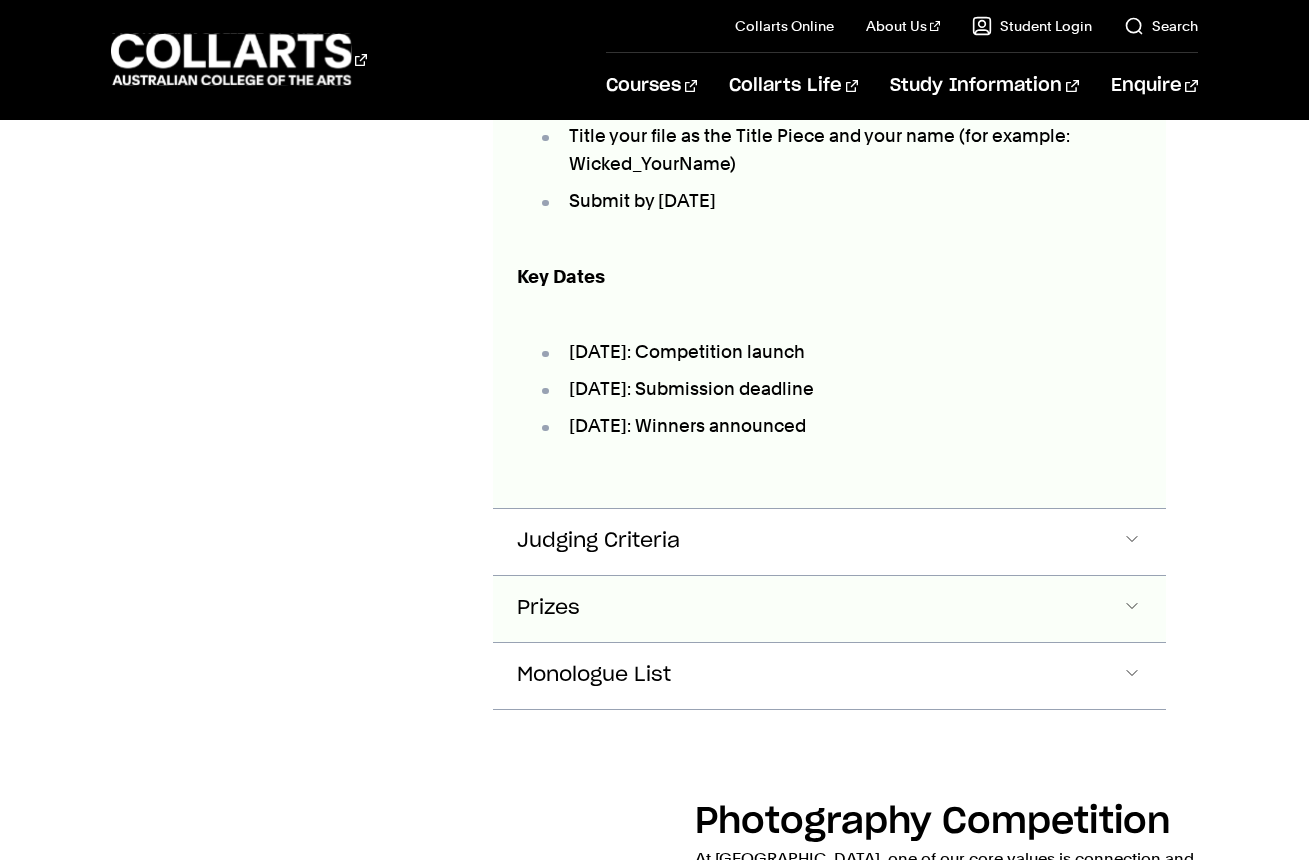 click on "Prizes" at bounding box center [829, -1160] 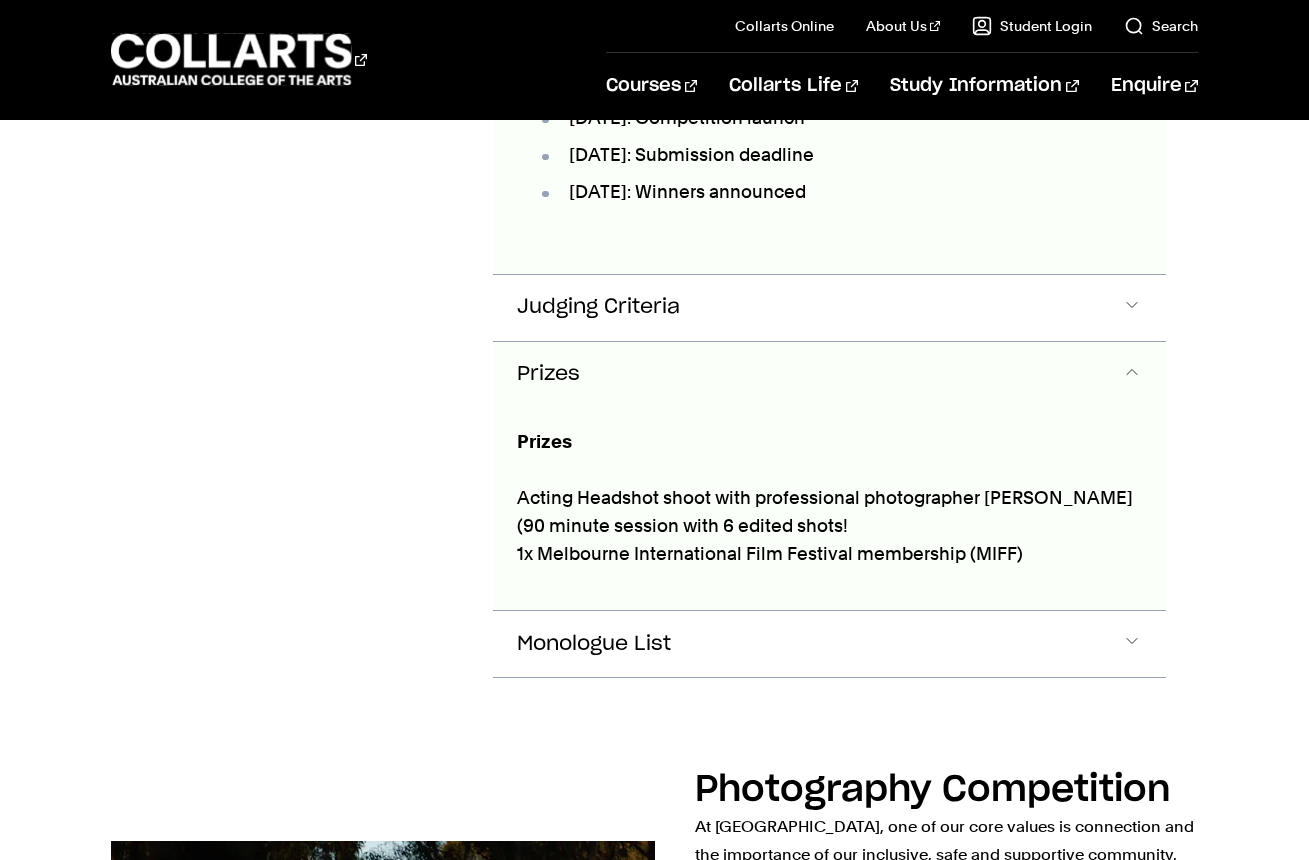 scroll, scrollTop: 3314, scrollLeft: 0, axis: vertical 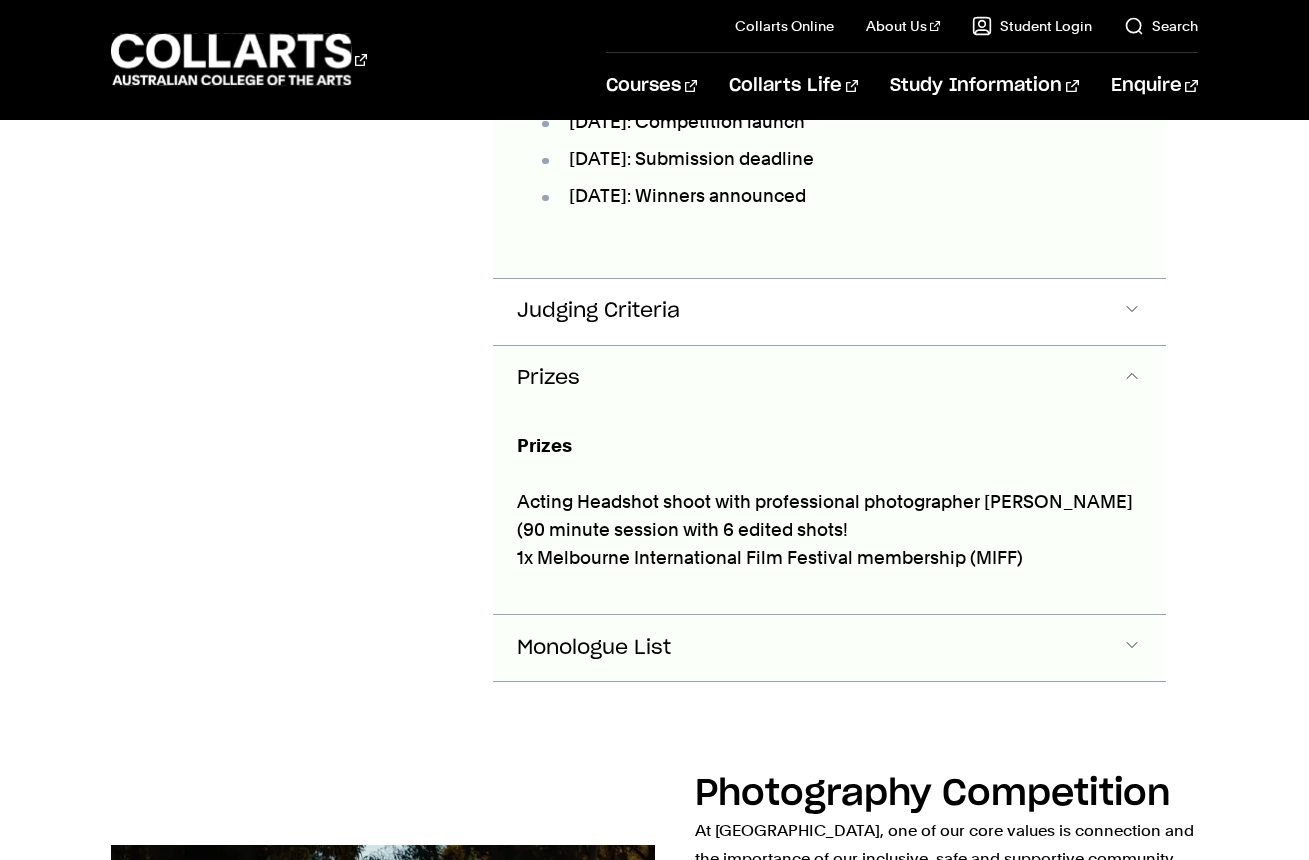 click on "Monologue List" at bounding box center (829, -1390) 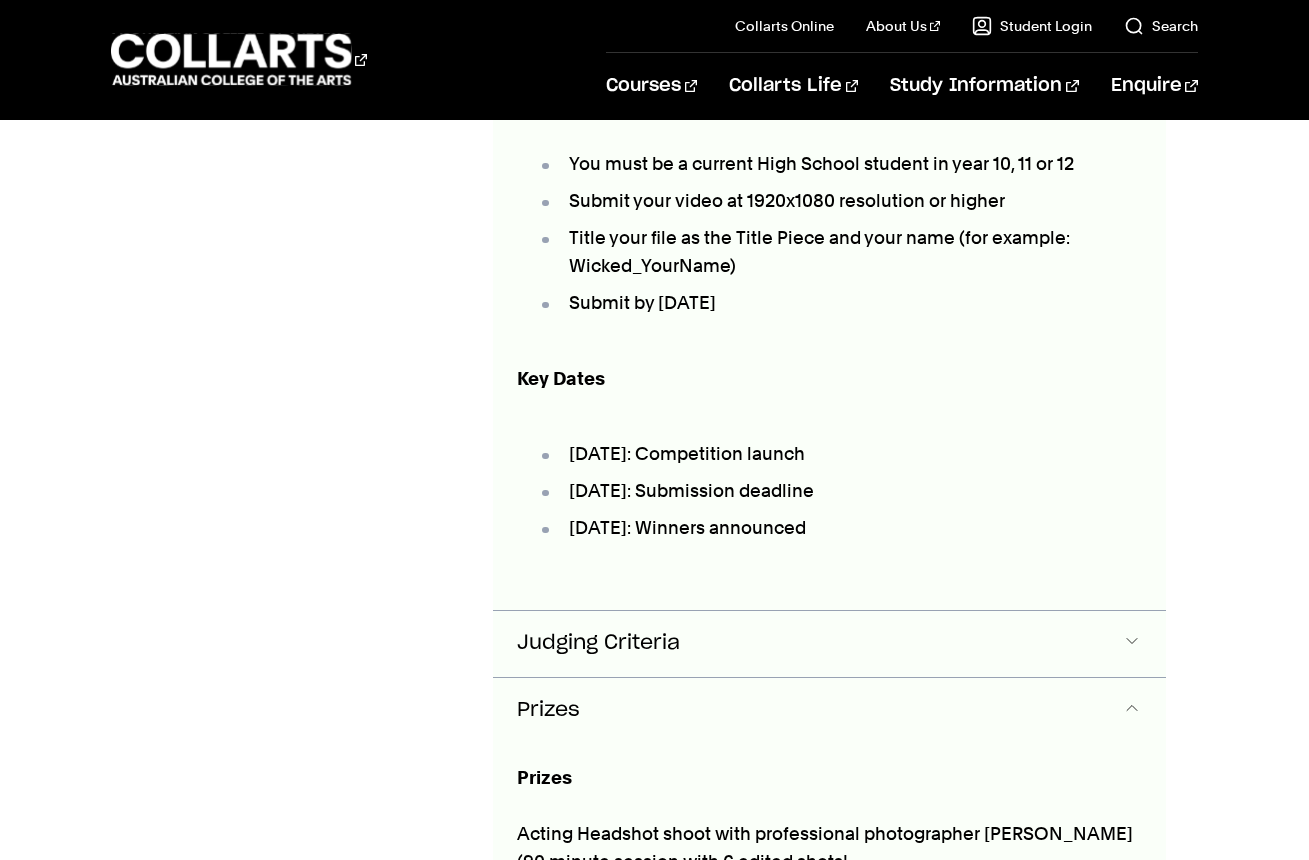 click on "Judging Criteria" at bounding box center [829, -1058] 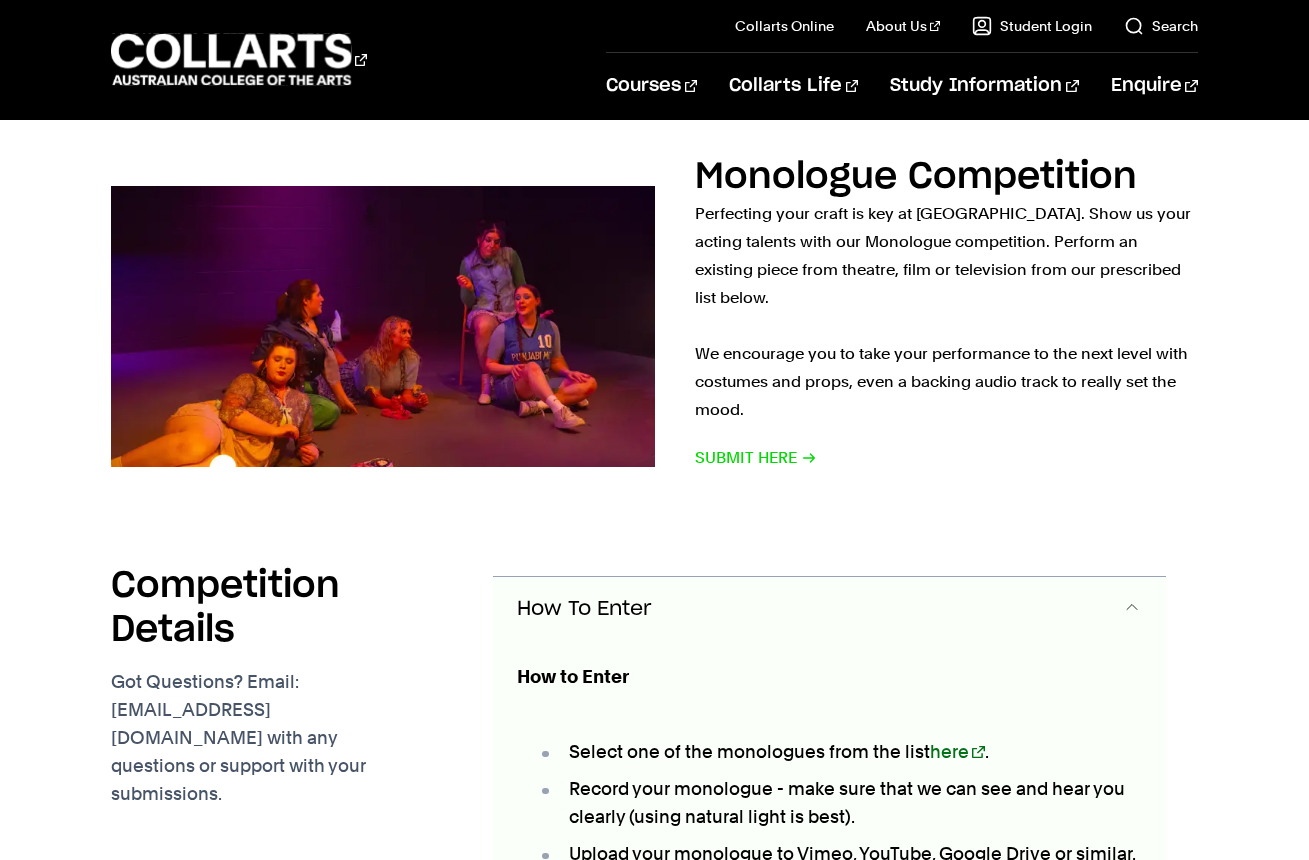 scroll, scrollTop: 2449, scrollLeft: 0, axis: vertical 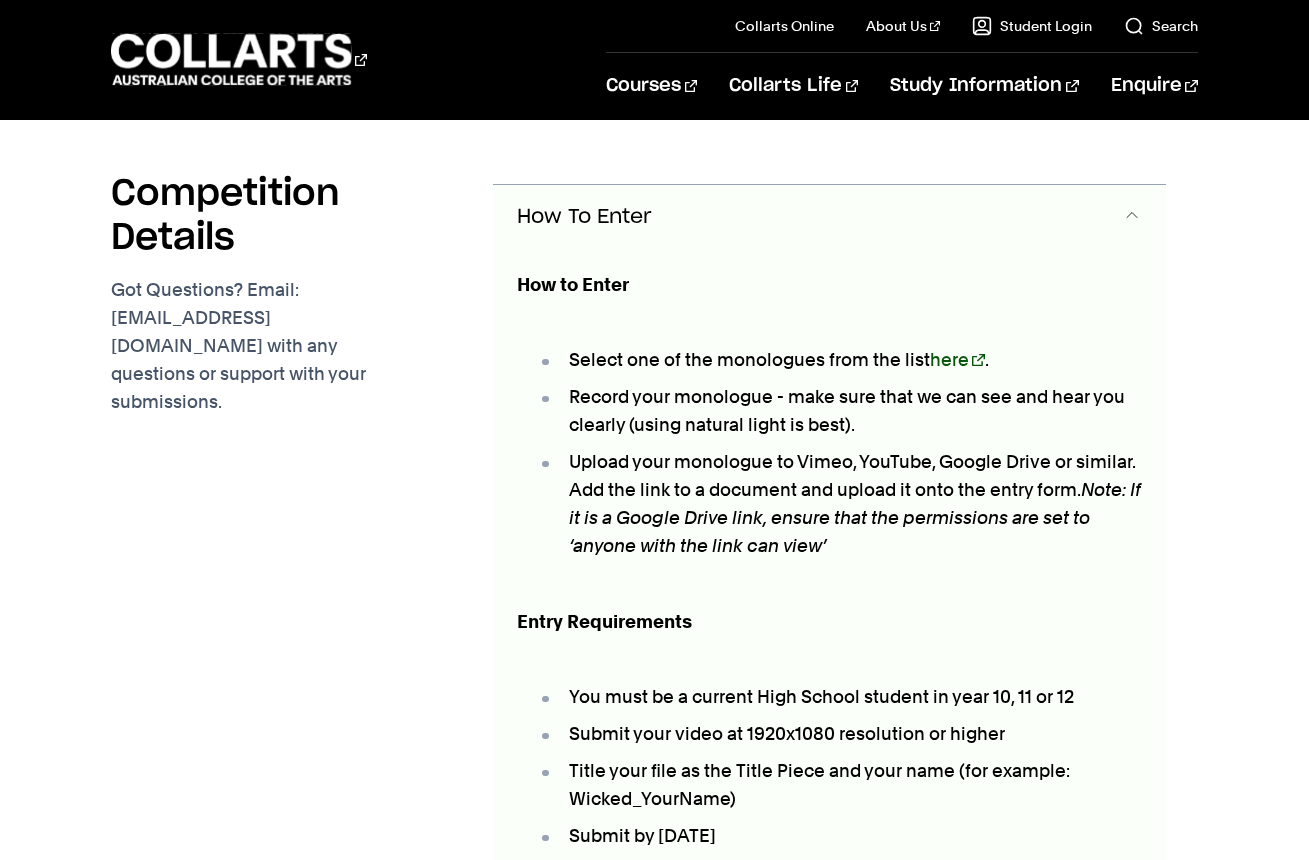 click on "here" at bounding box center [957, 359] 